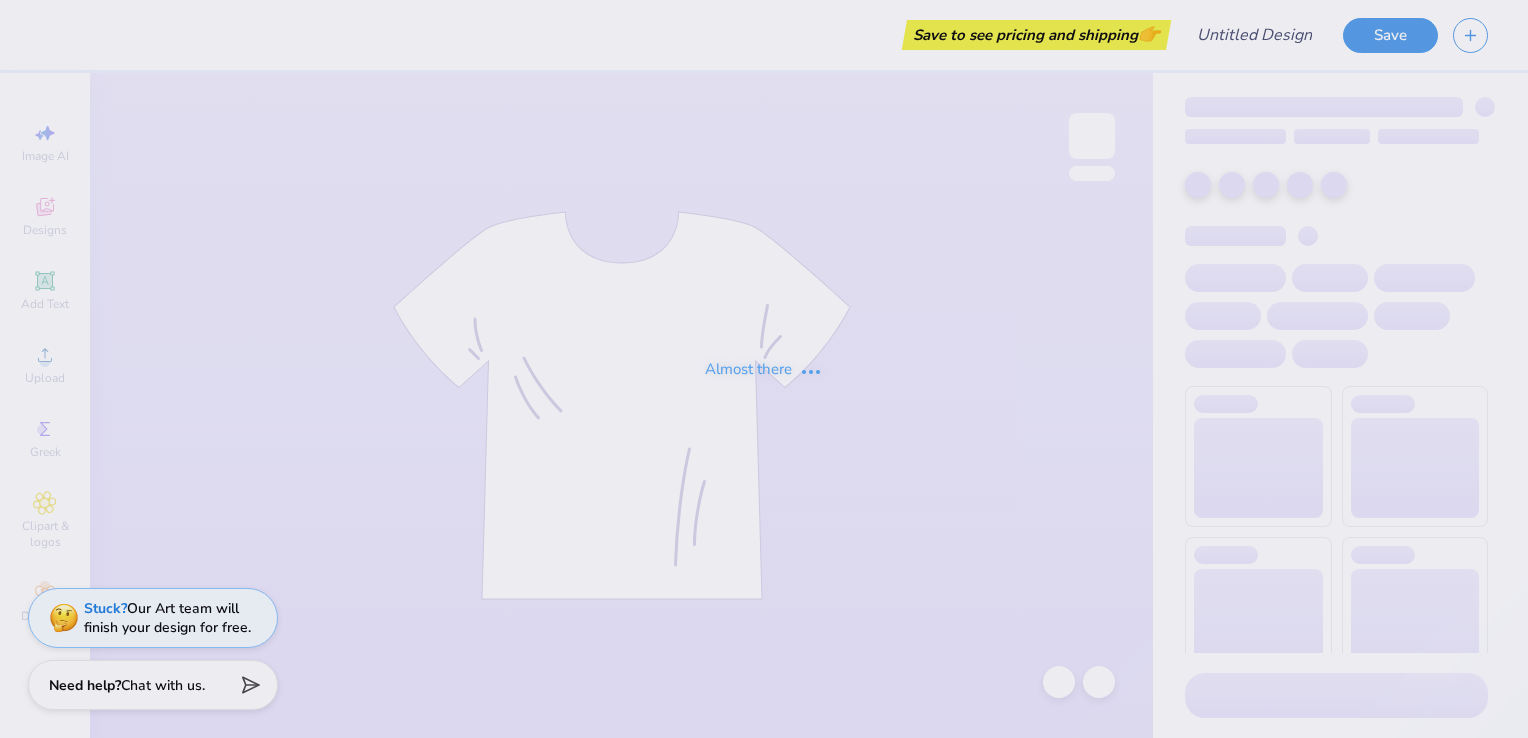 scroll, scrollTop: 0, scrollLeft: 0, axis: both 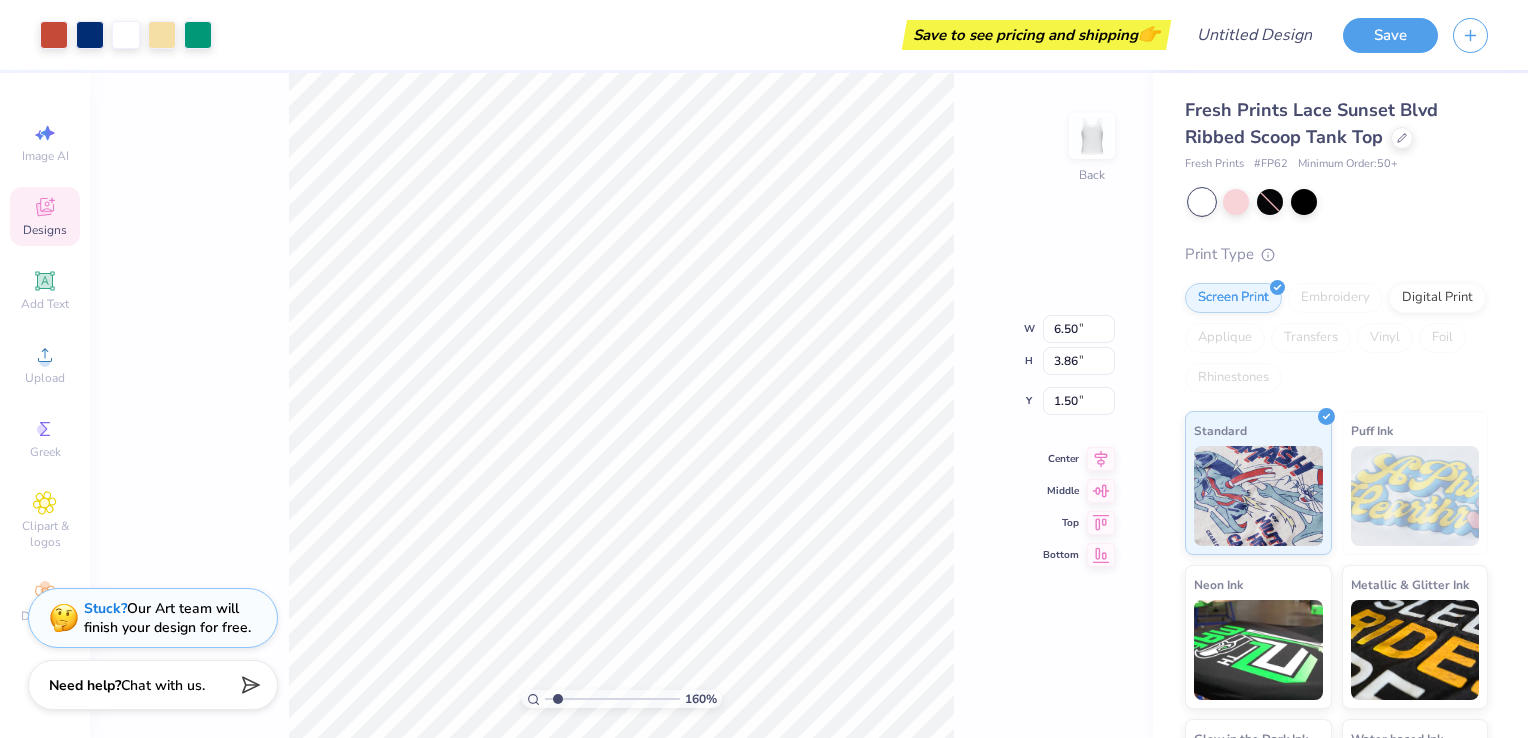 type on "1.59769511676252" 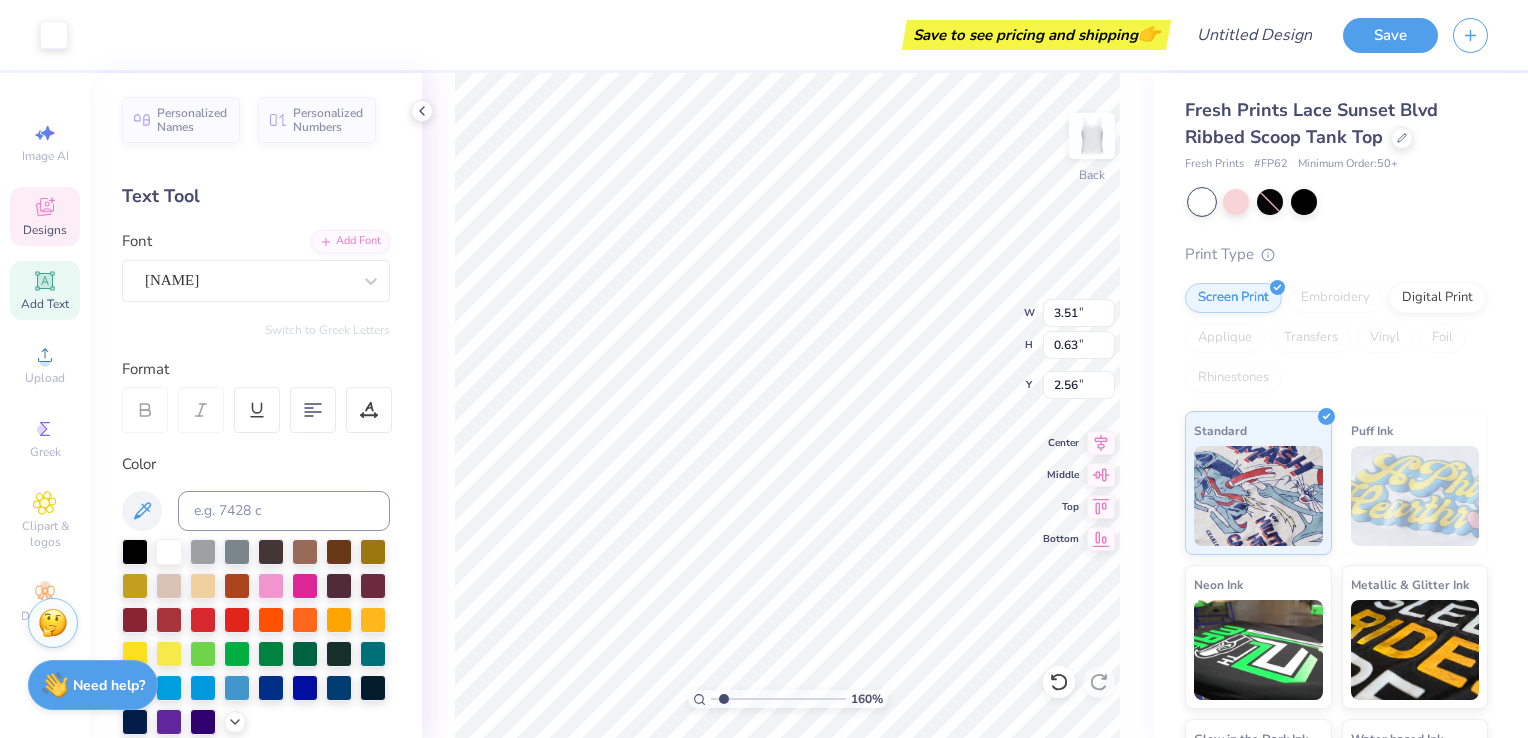 scroll, scrollTop: 16, scrollLeft: 2, axis: both 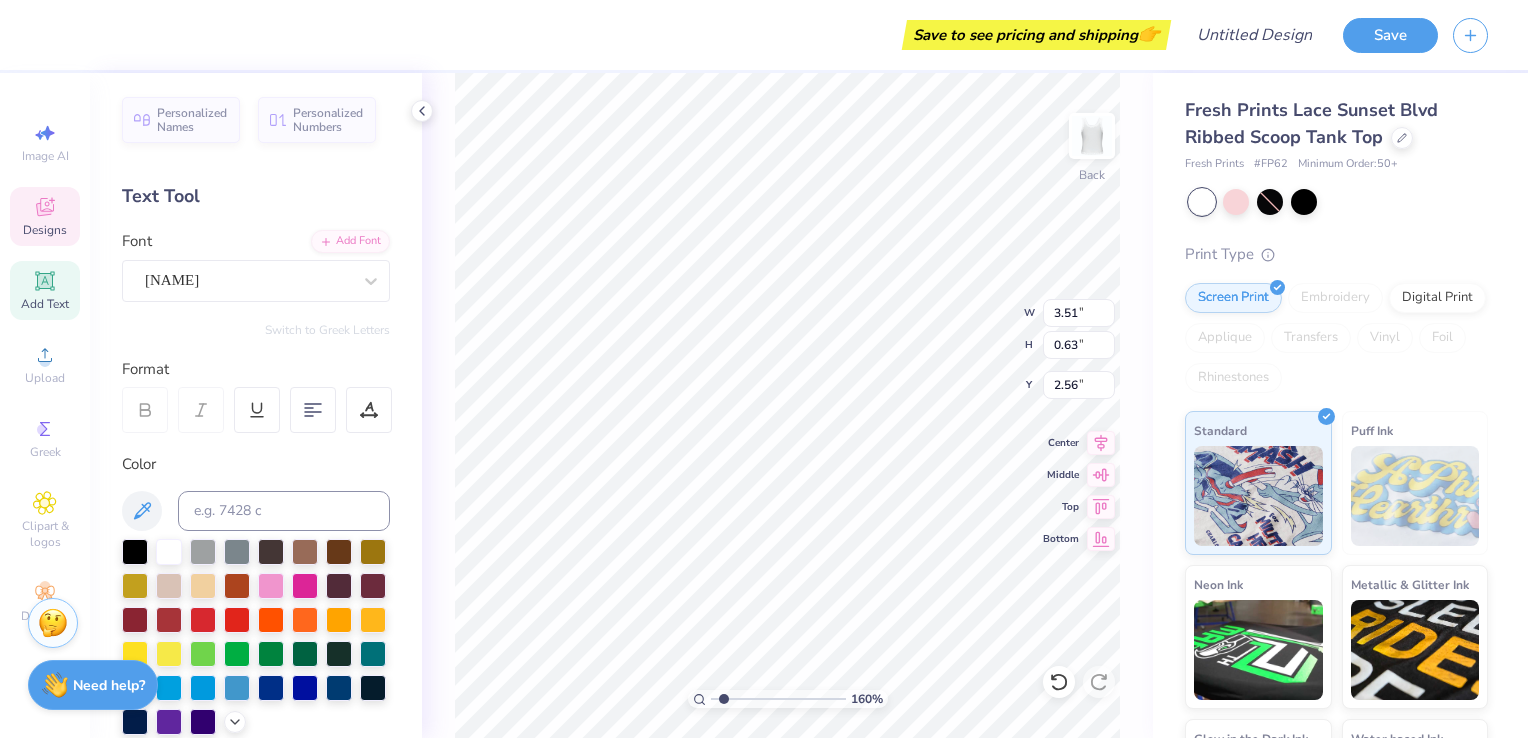type on "1.59769511676252" 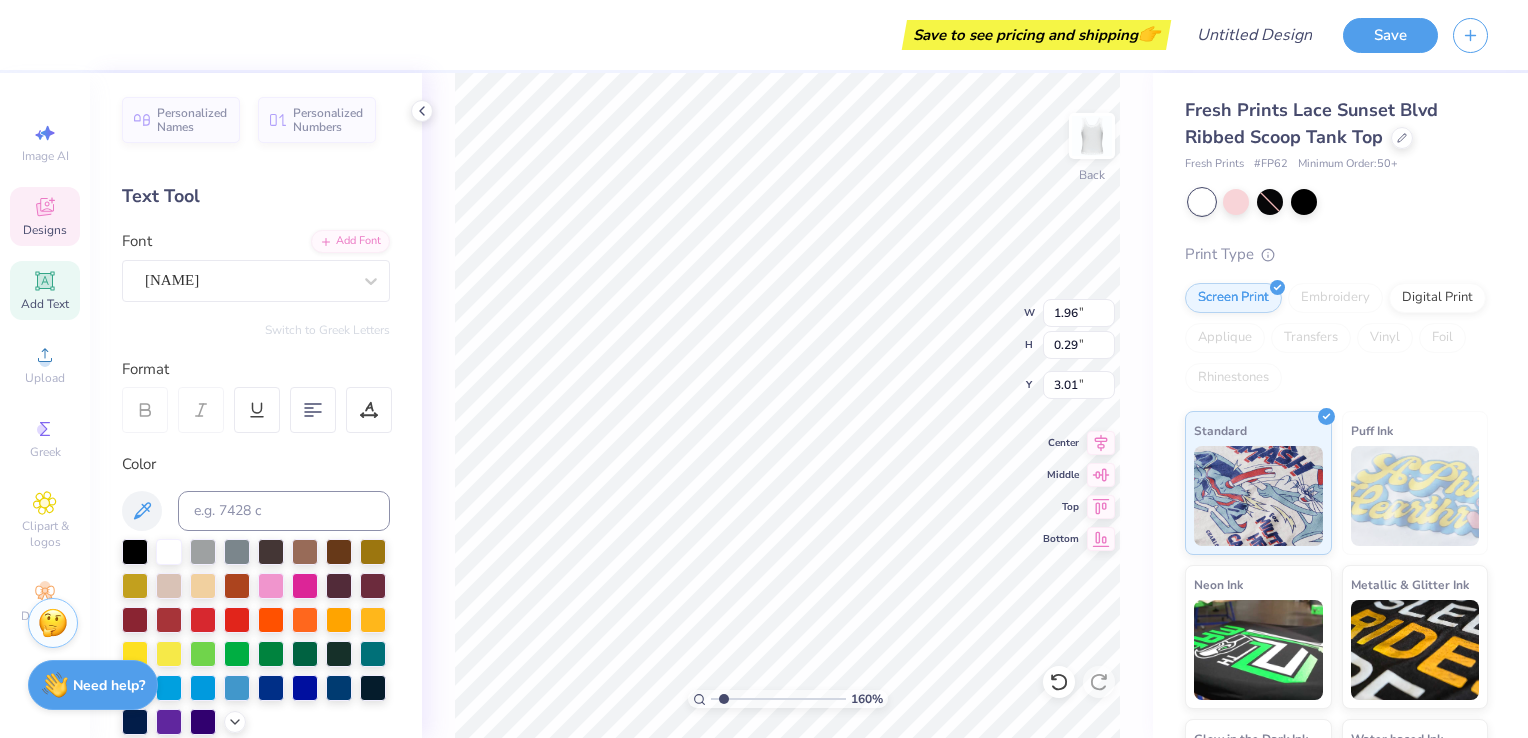 scroll, scrollTop: 16, scrollLeft: 5, axis: both 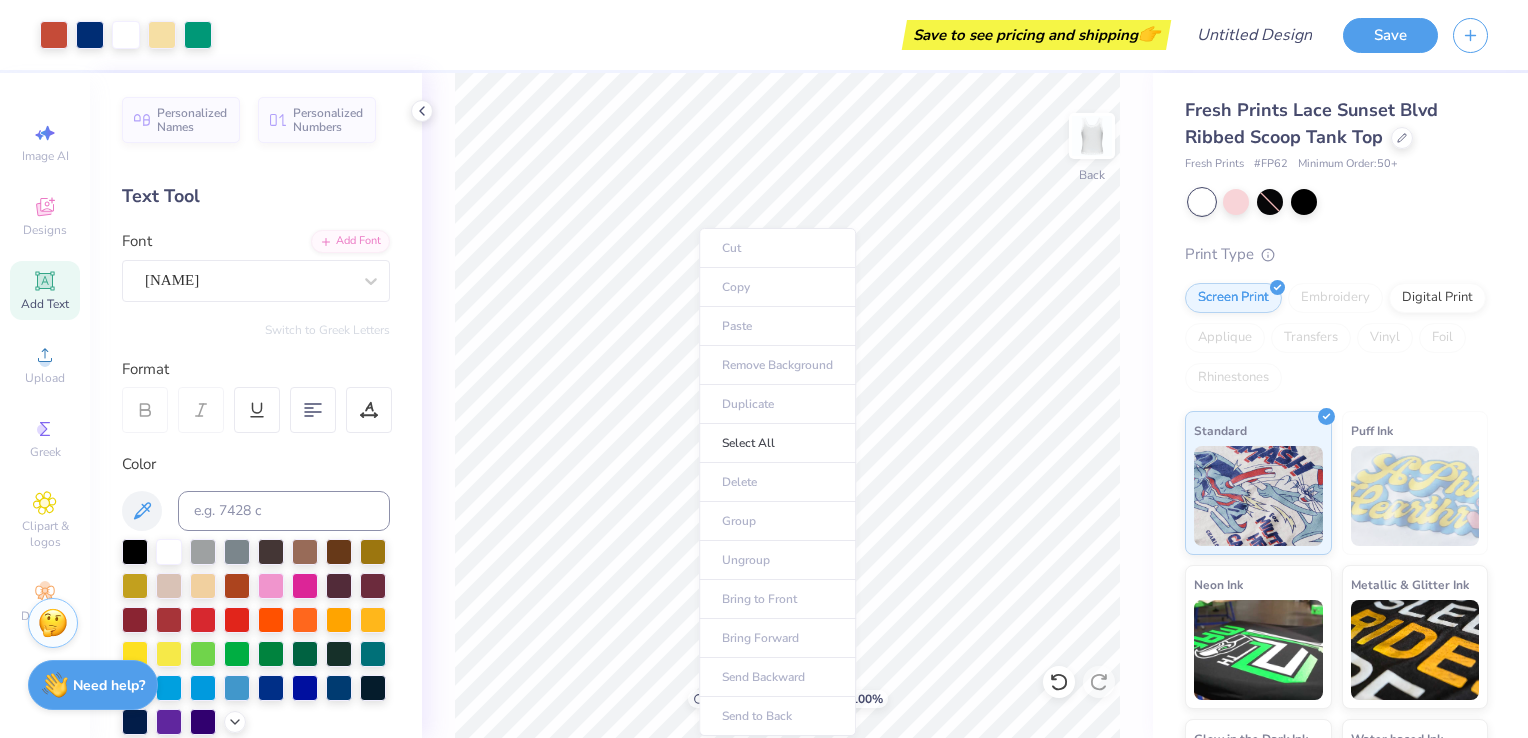 click on "100  % Back" at bounding box center [787, 405] 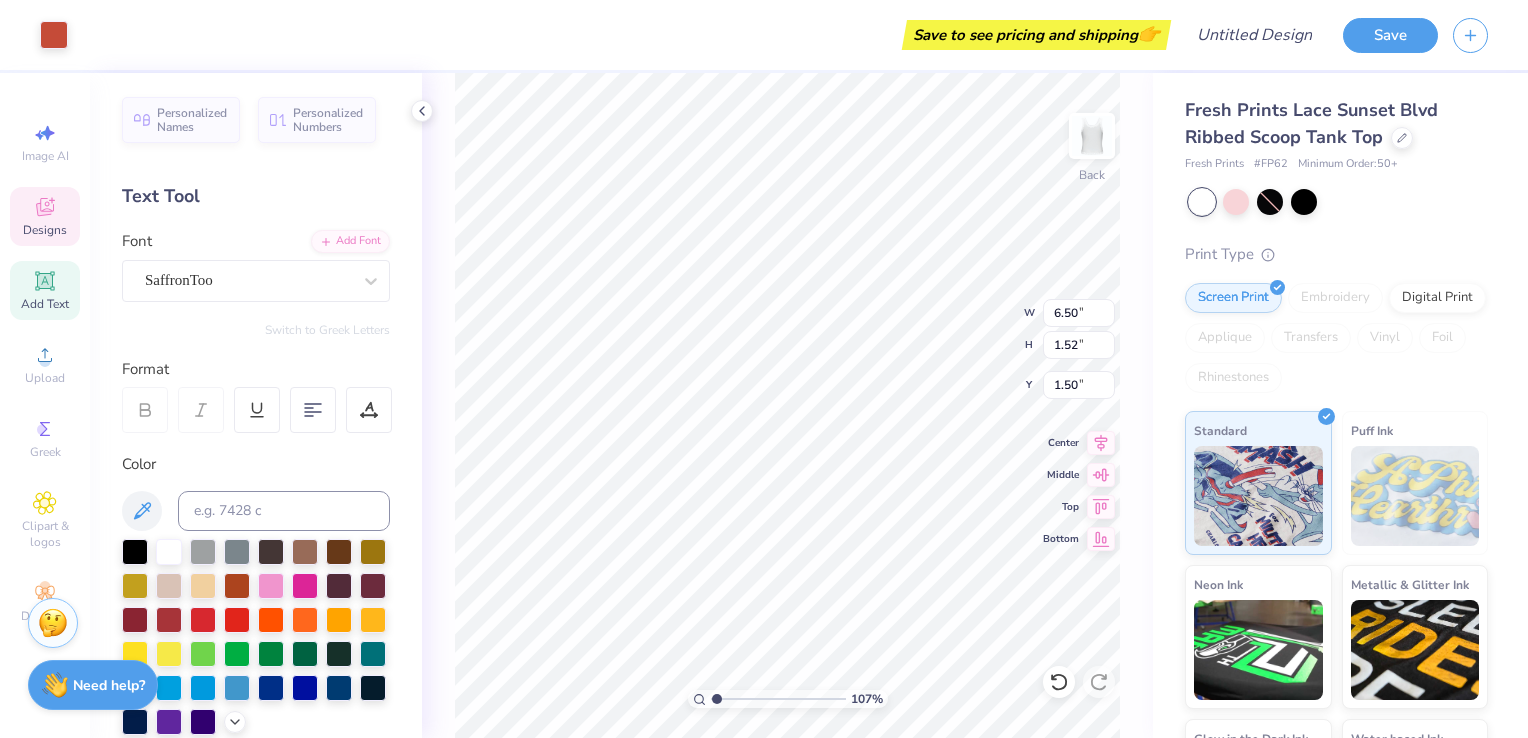 scroll, scrollTop: 16, scrollLeft: 2, axis: both 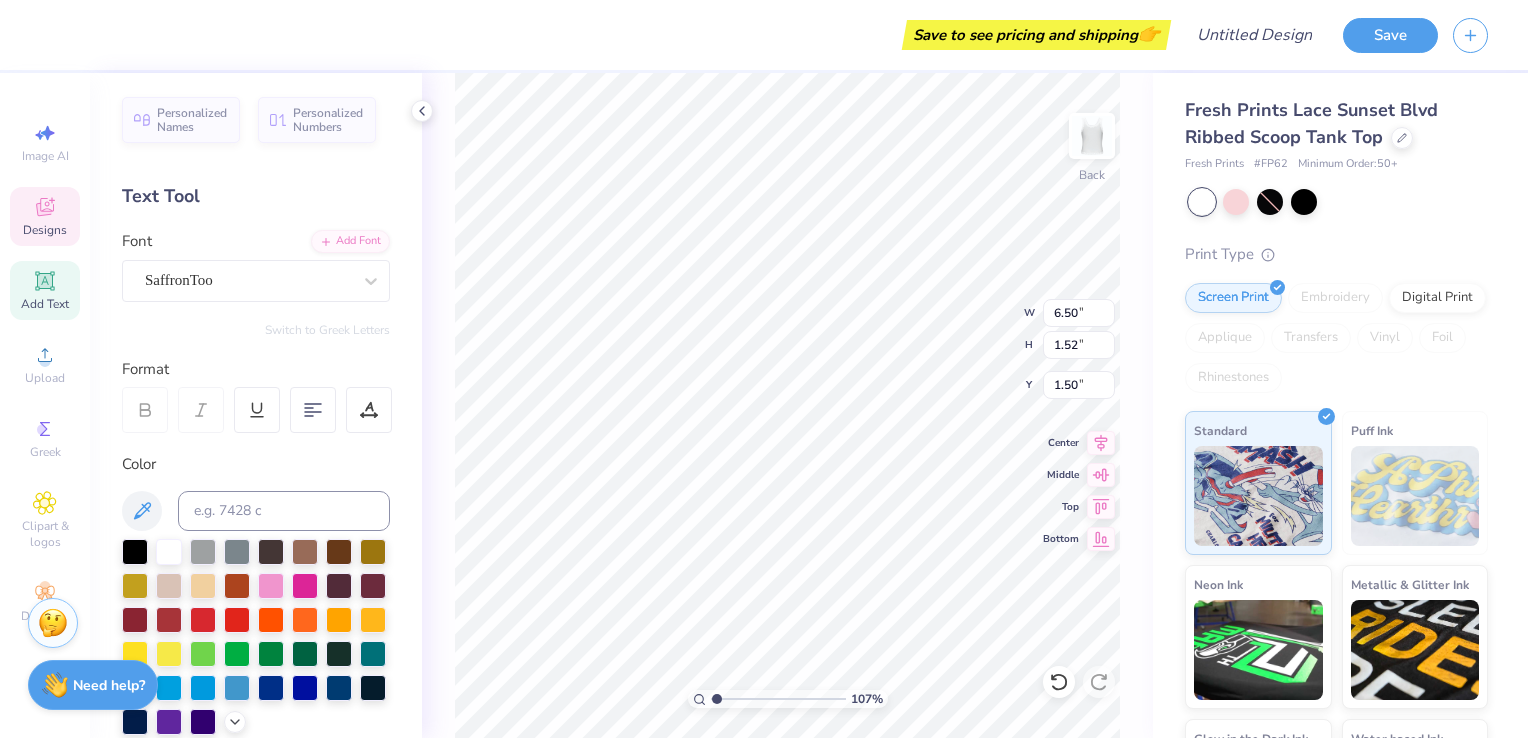 type on "1.07227511882735" 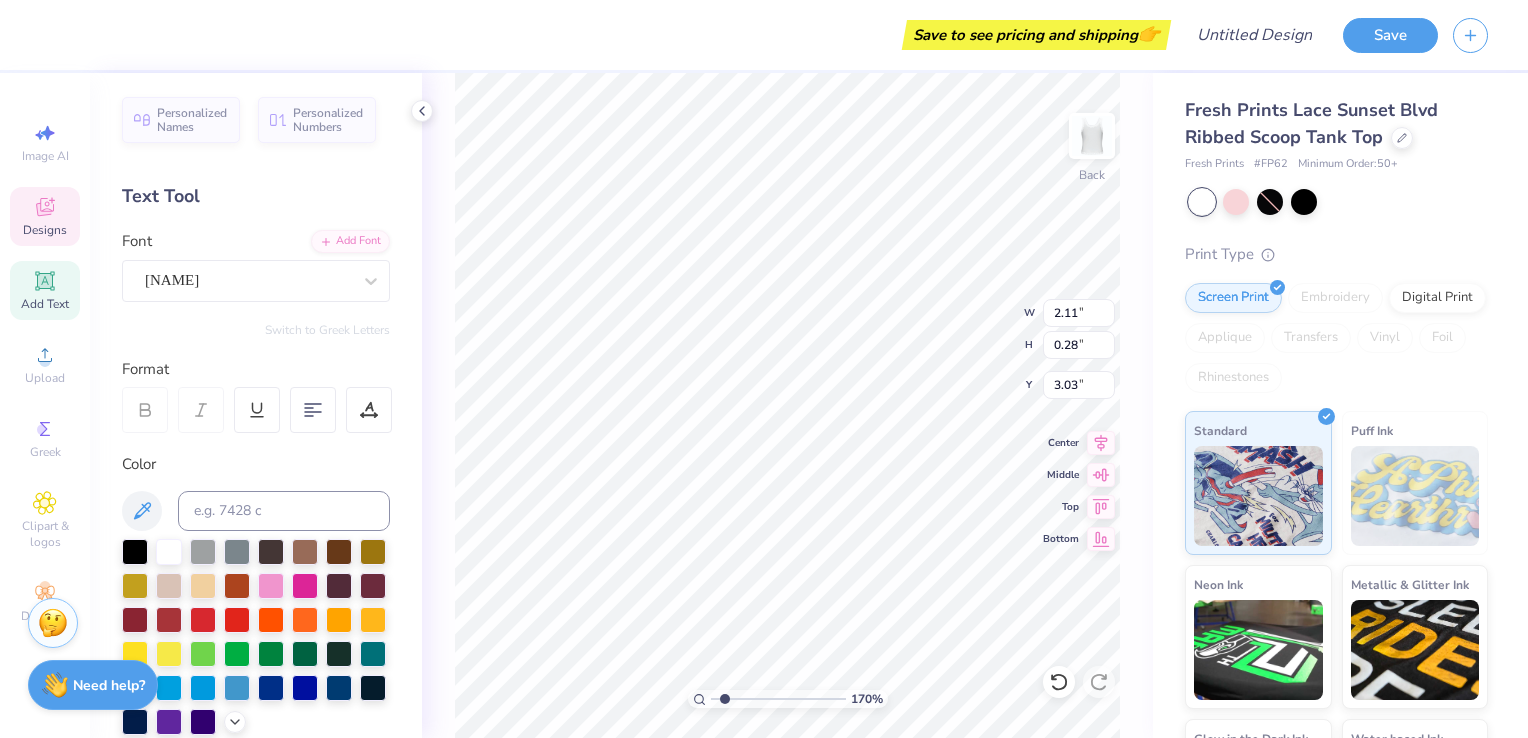 type on "1.69551909510612" 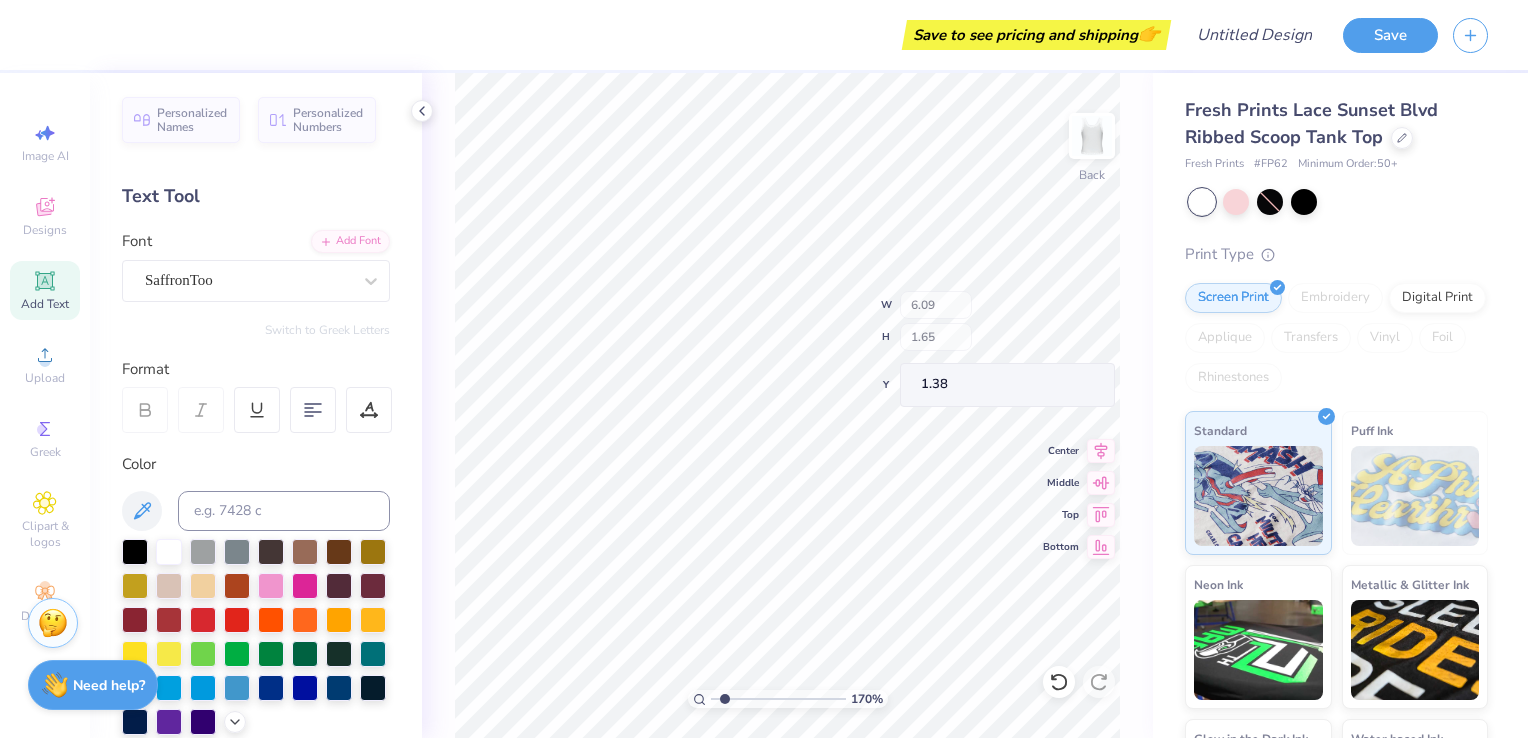 type on "1.69551909510612" 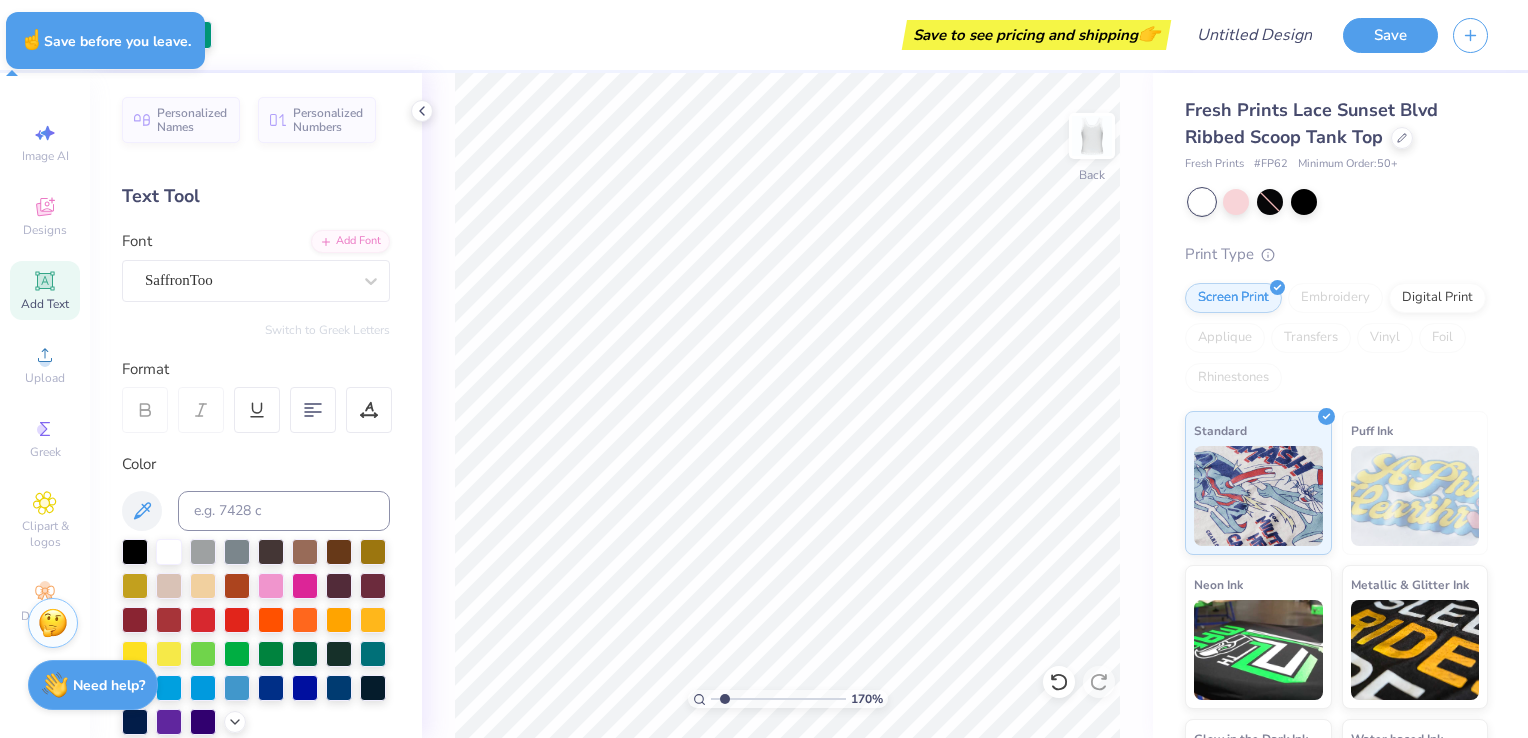 type on "1.69551909510612" 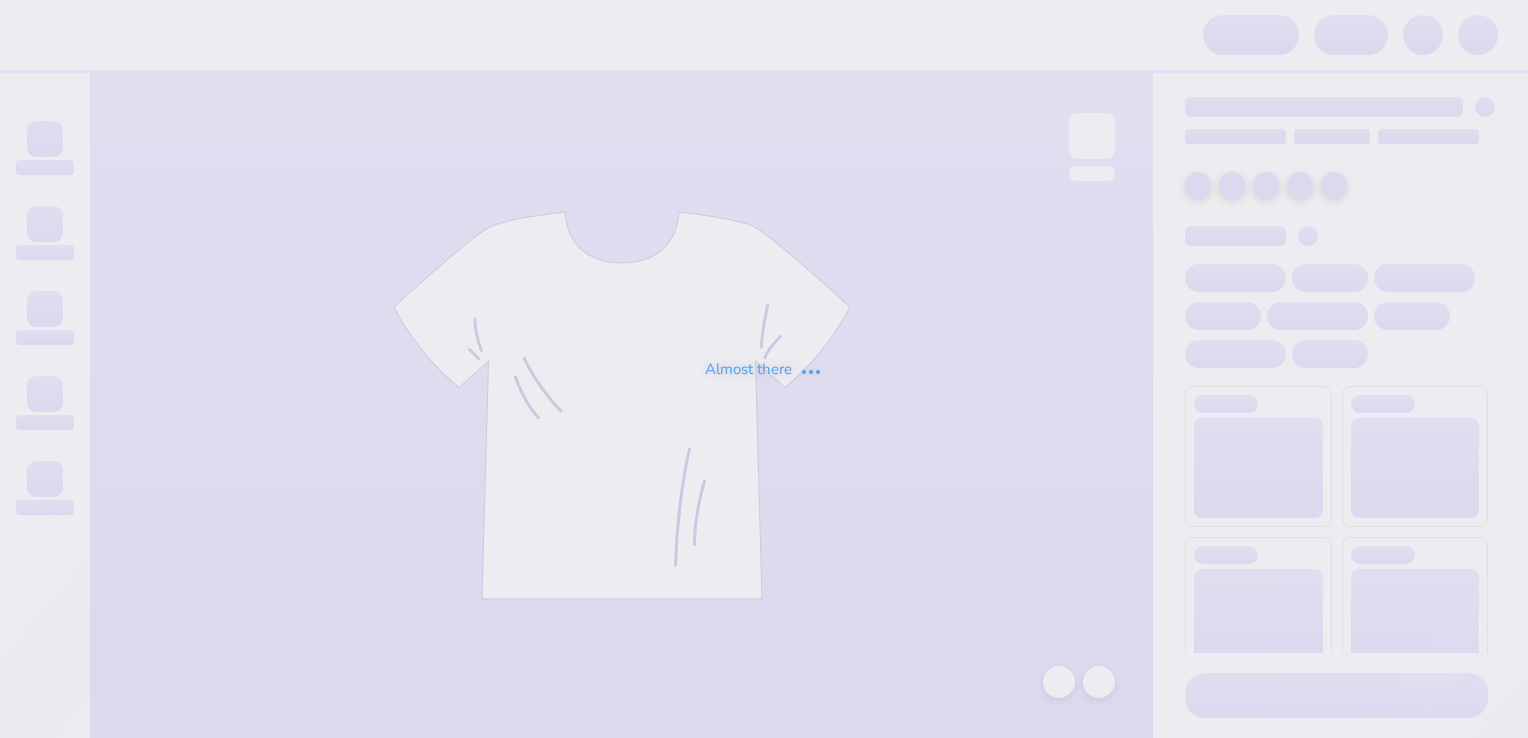scroll, scrollTop: 0, scrollLeft: 0, axis: both 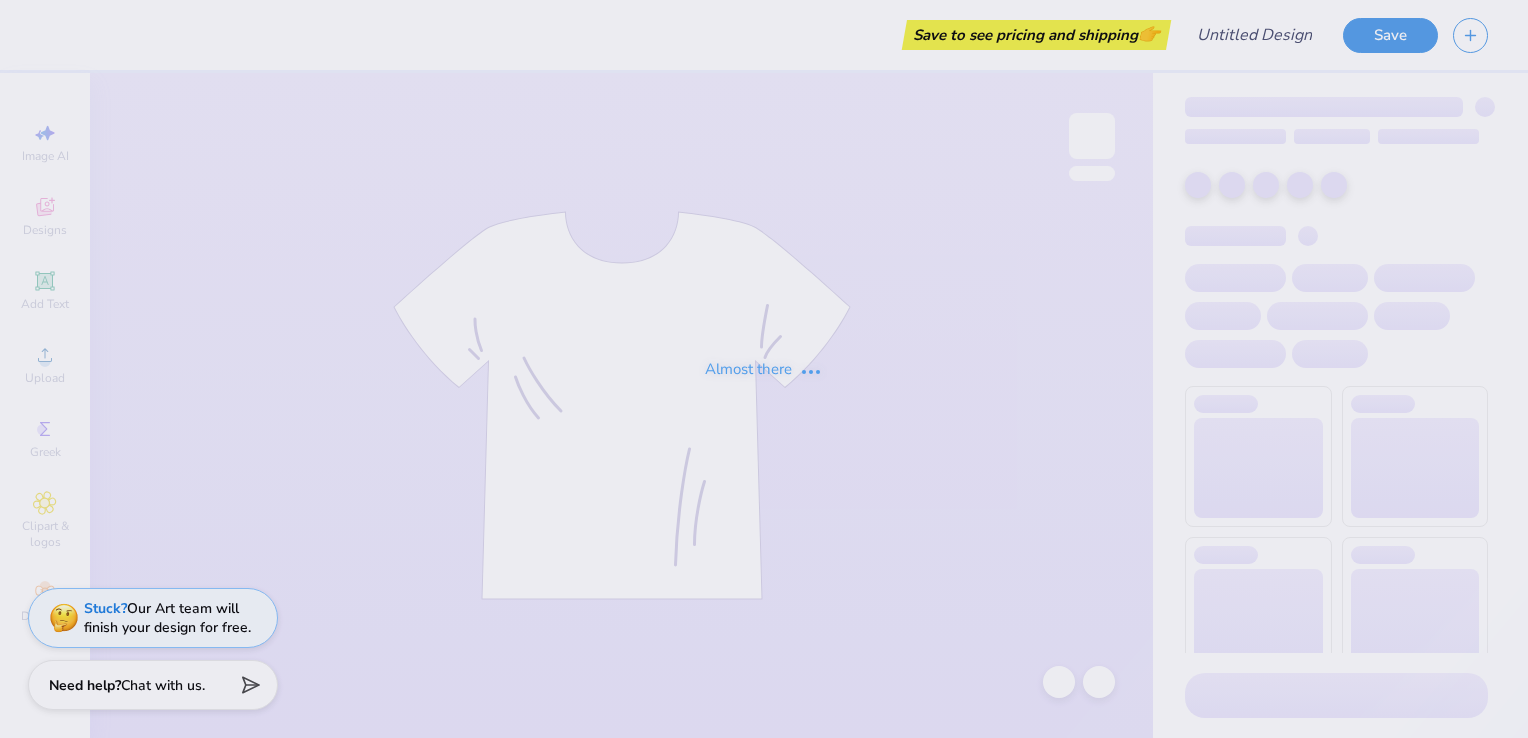 drag, startPoint x: 0, startPoint y: 0, endPoint x: 803, endPoint y: 218, distance: 832.0655 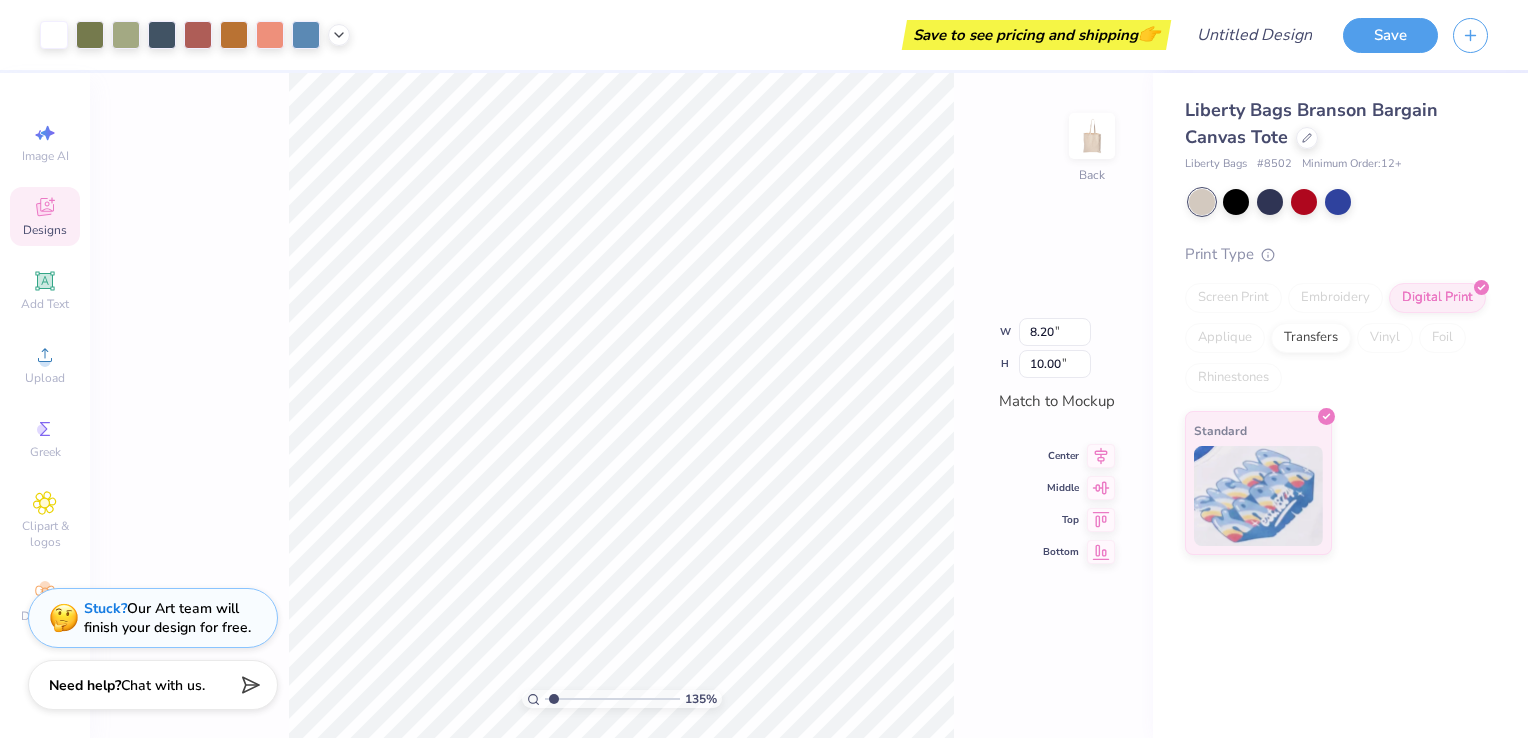 type on "1.64126081751781" 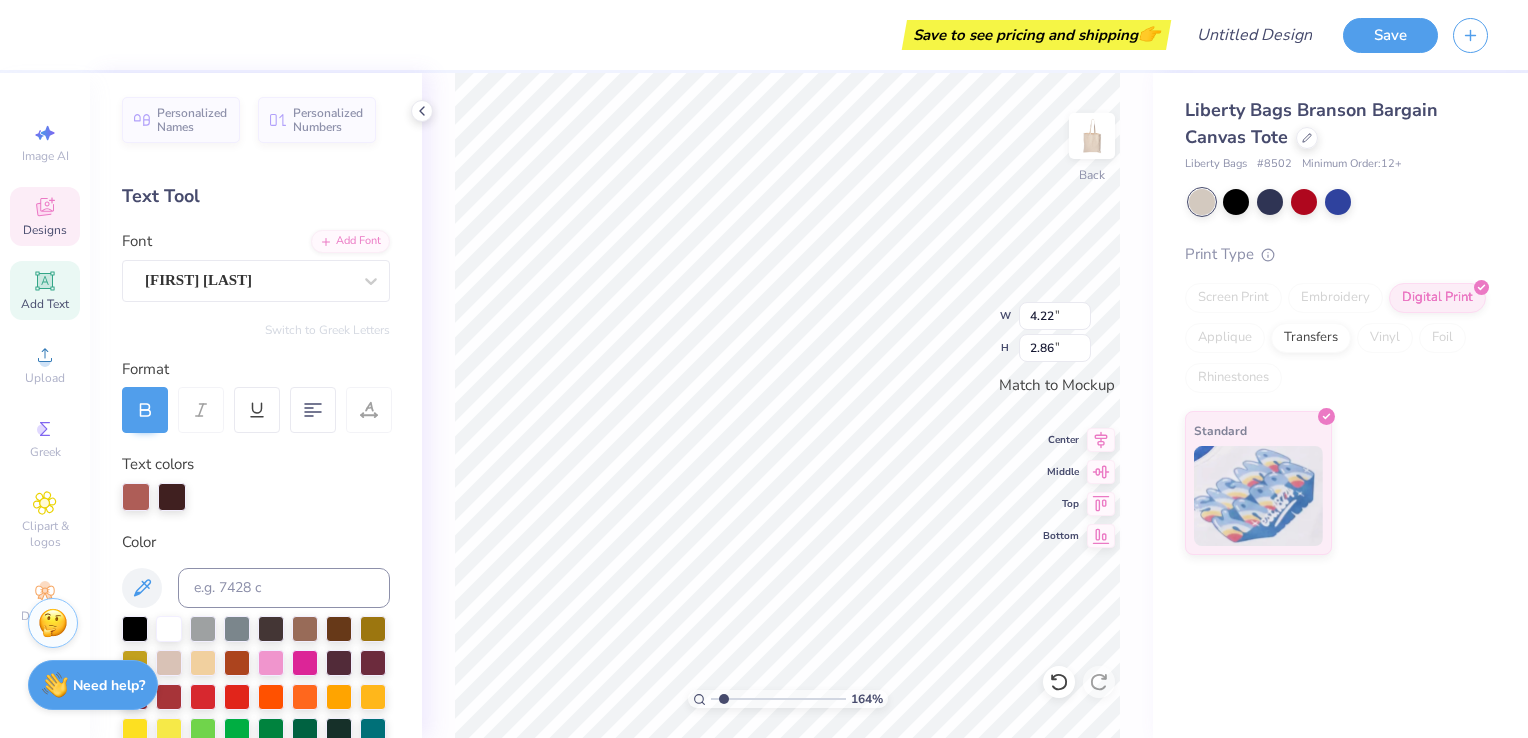 type on "1.64126081751781" 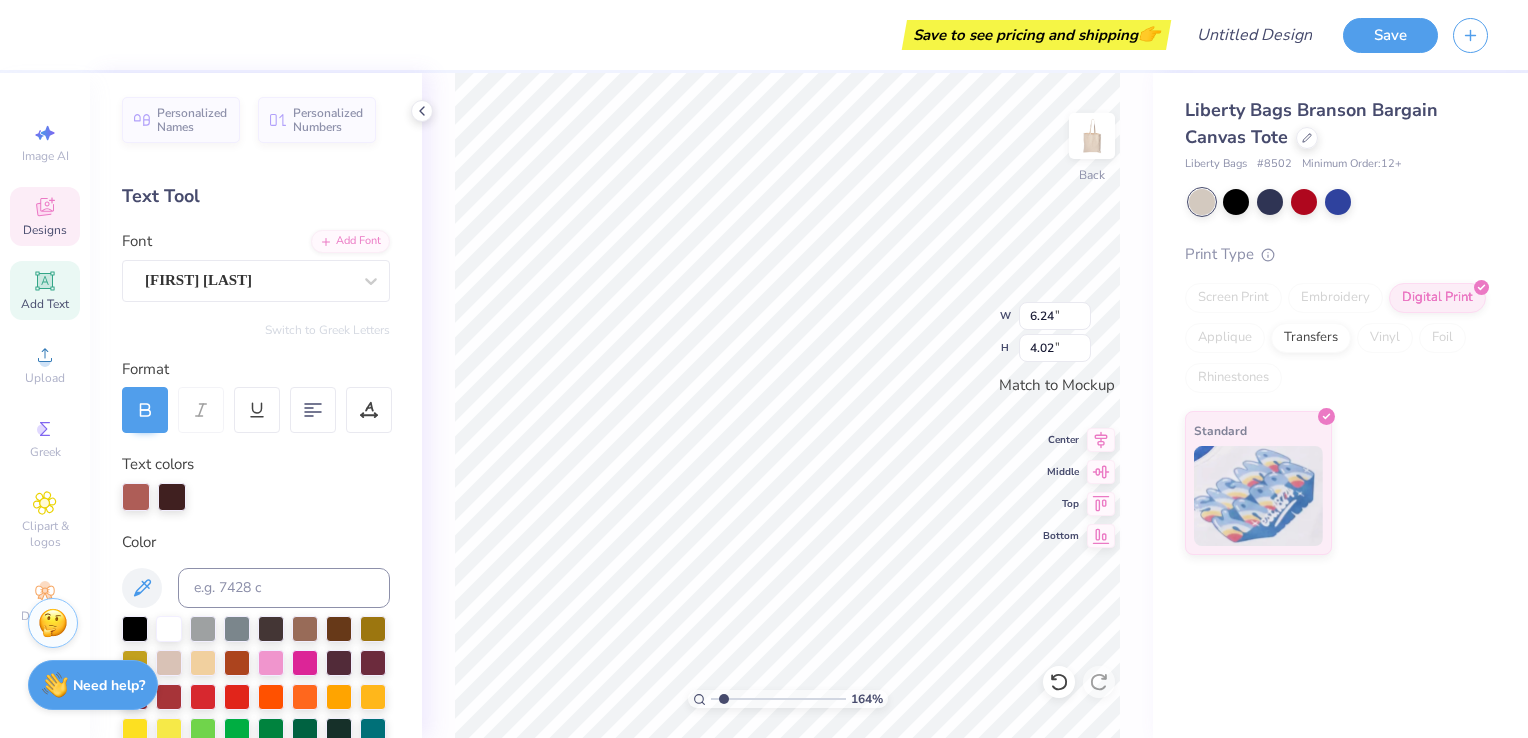 scroll, scrollTop: 16, scrollLeft: 3, axis: both 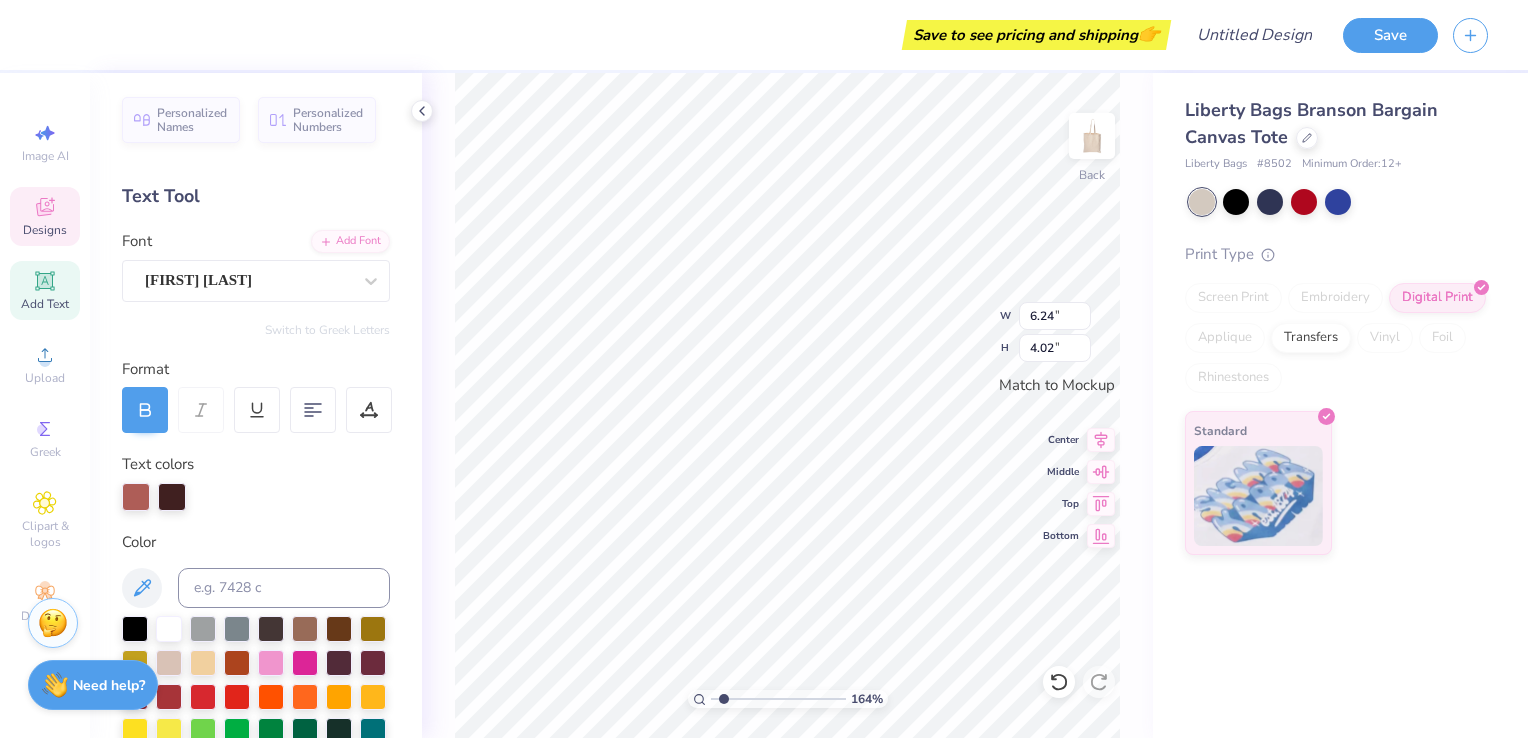 type on "1.64126081751781" 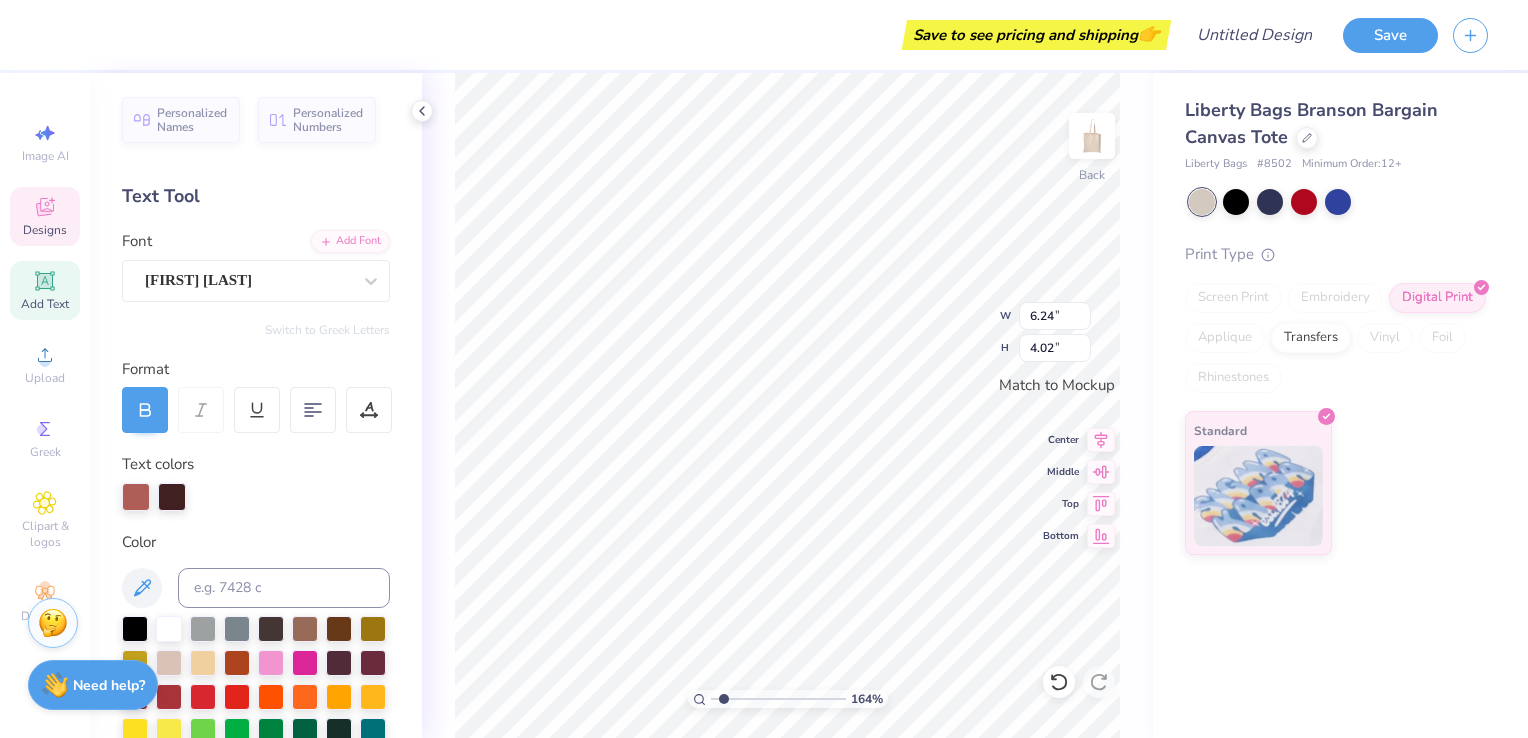 type on "1.64126081751781" 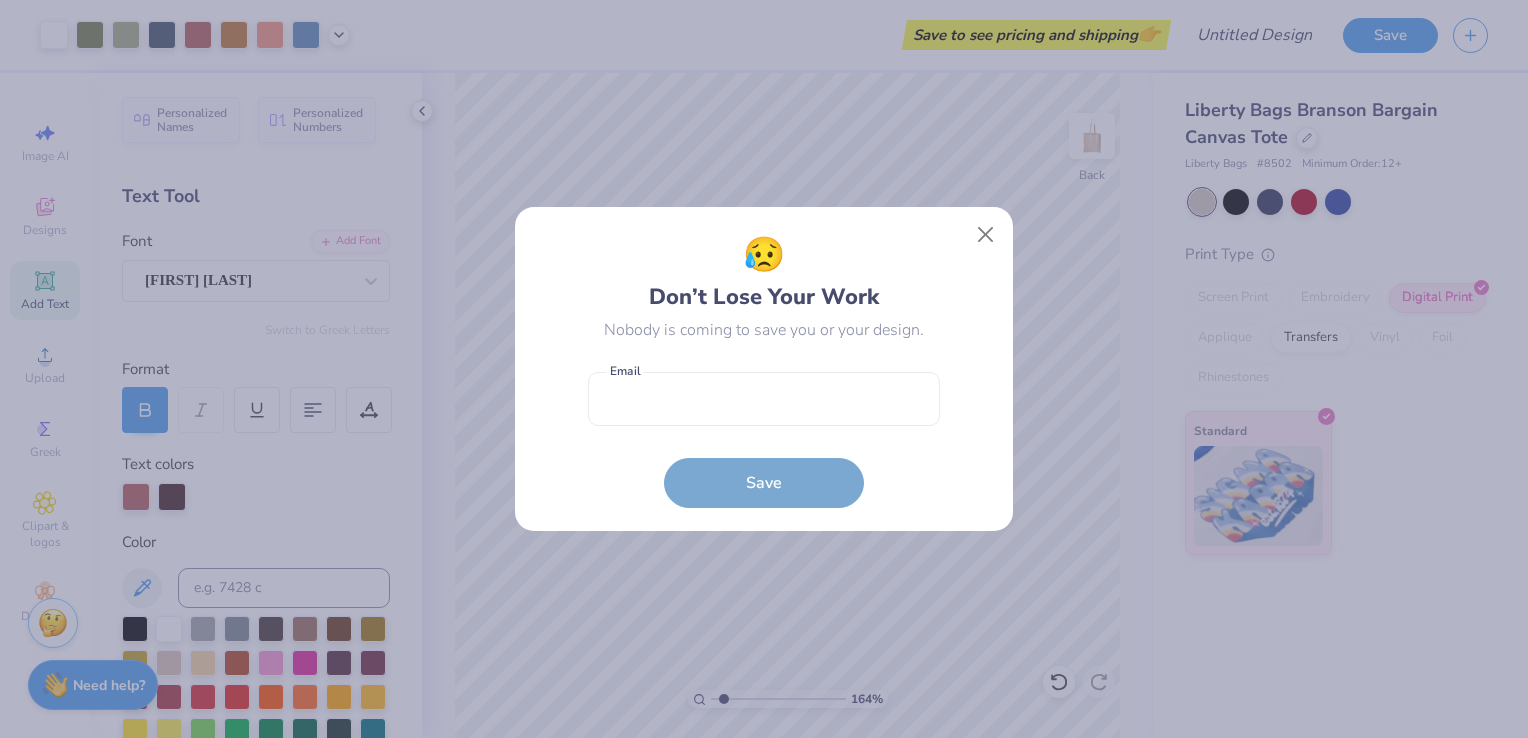click on "😥 Don’t Lose Your Work Nobody is coming to save you or your design. Email is a required field Email Save" at bounding box center (764, 369) 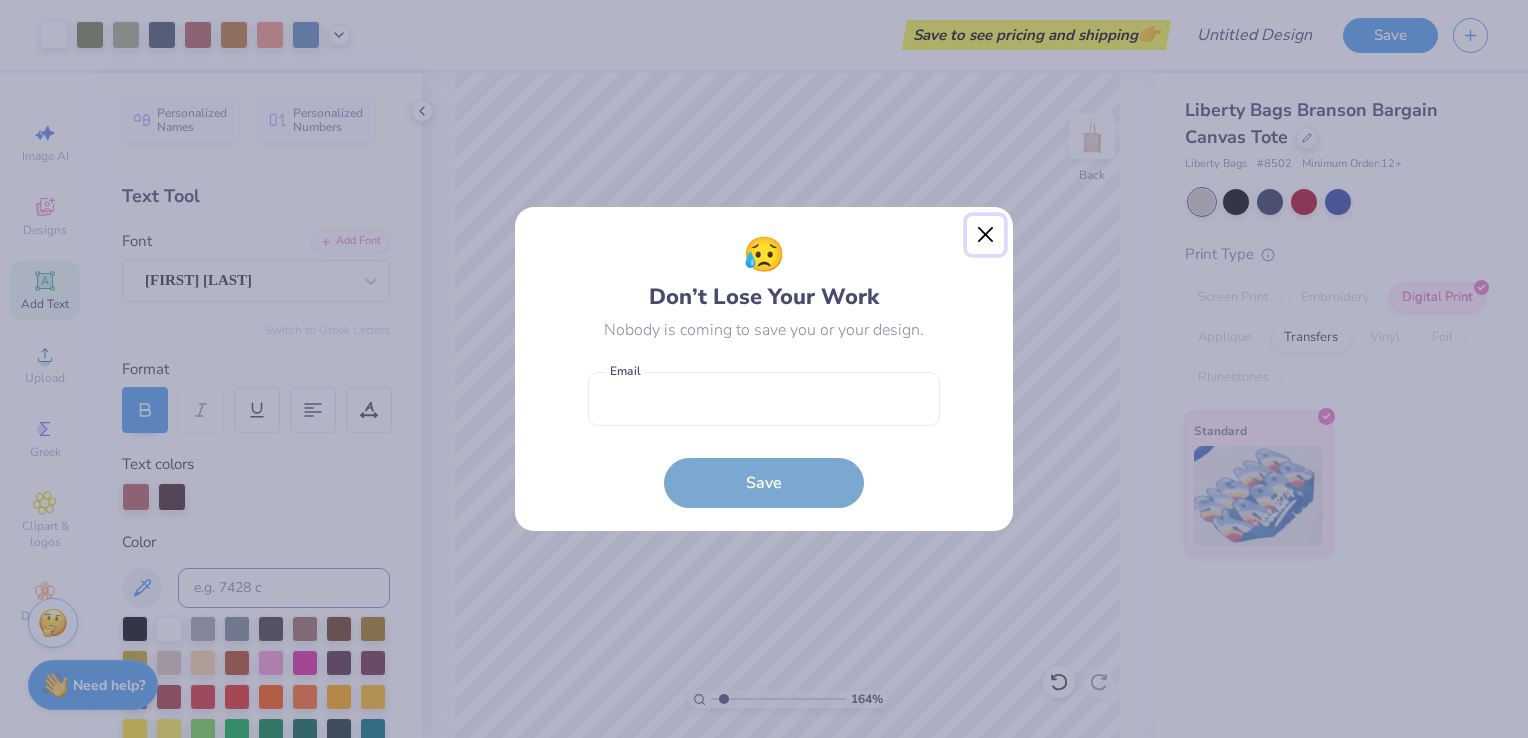 click at bounding box center (986, 235) 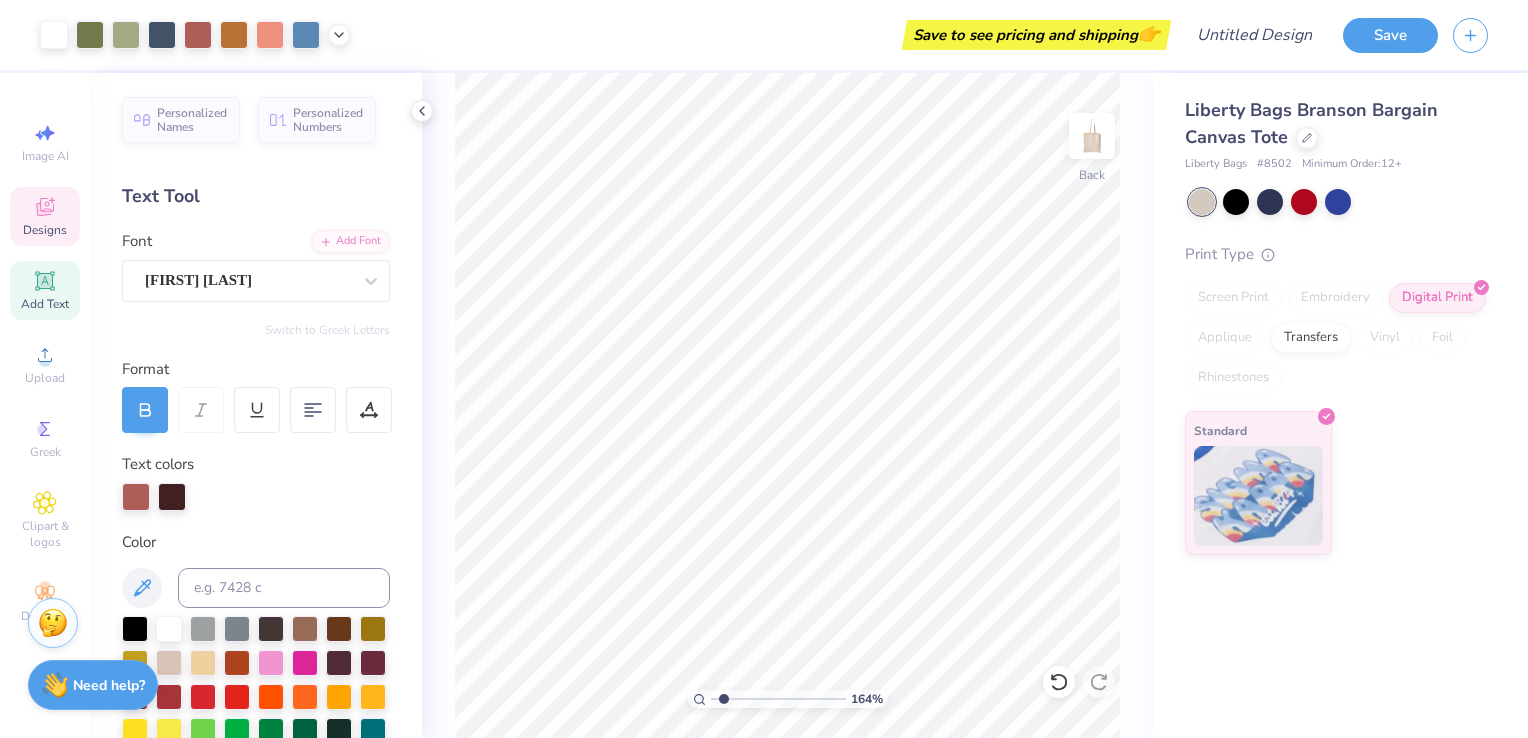 click on "Designs" at bounding box center (45, 230) 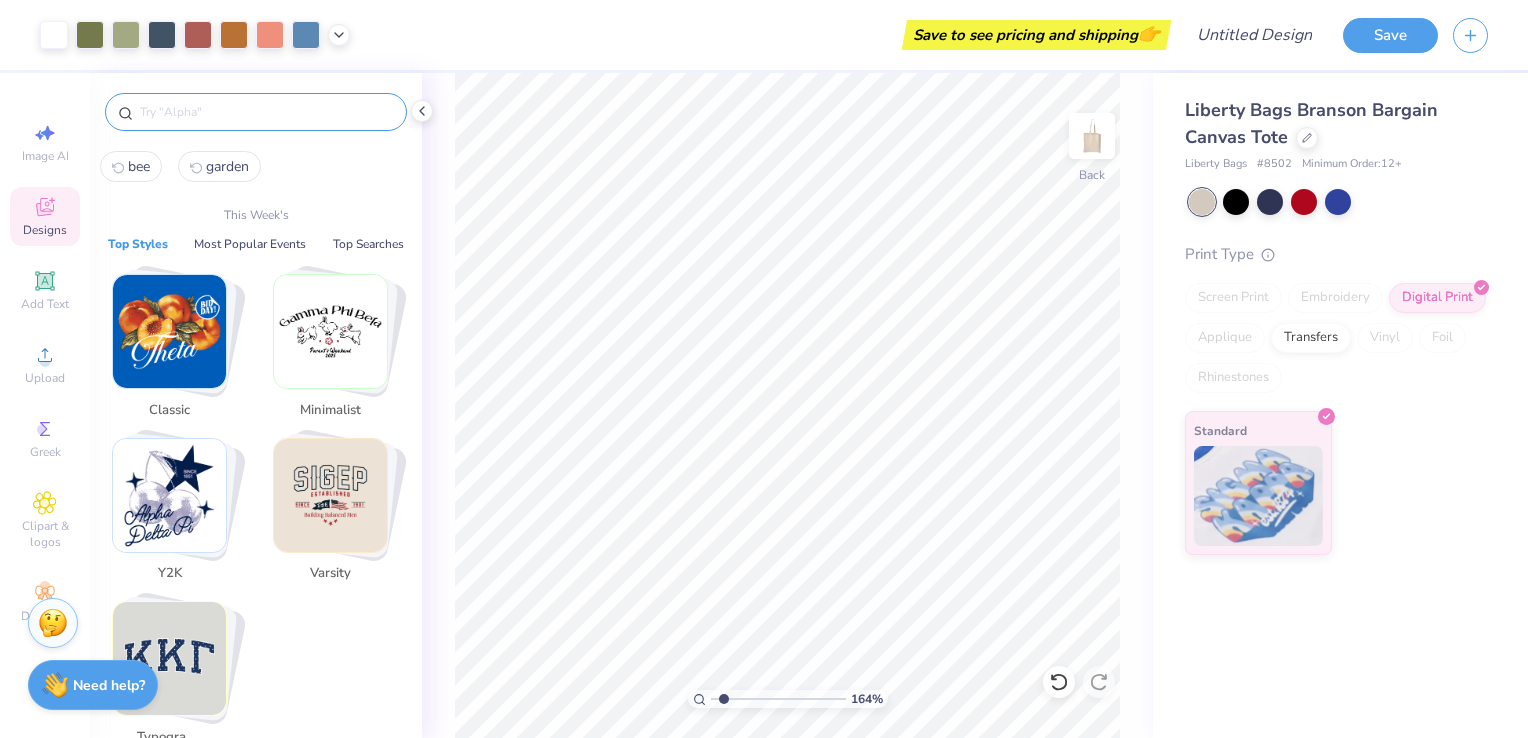 click at bounding box center (266, 112) 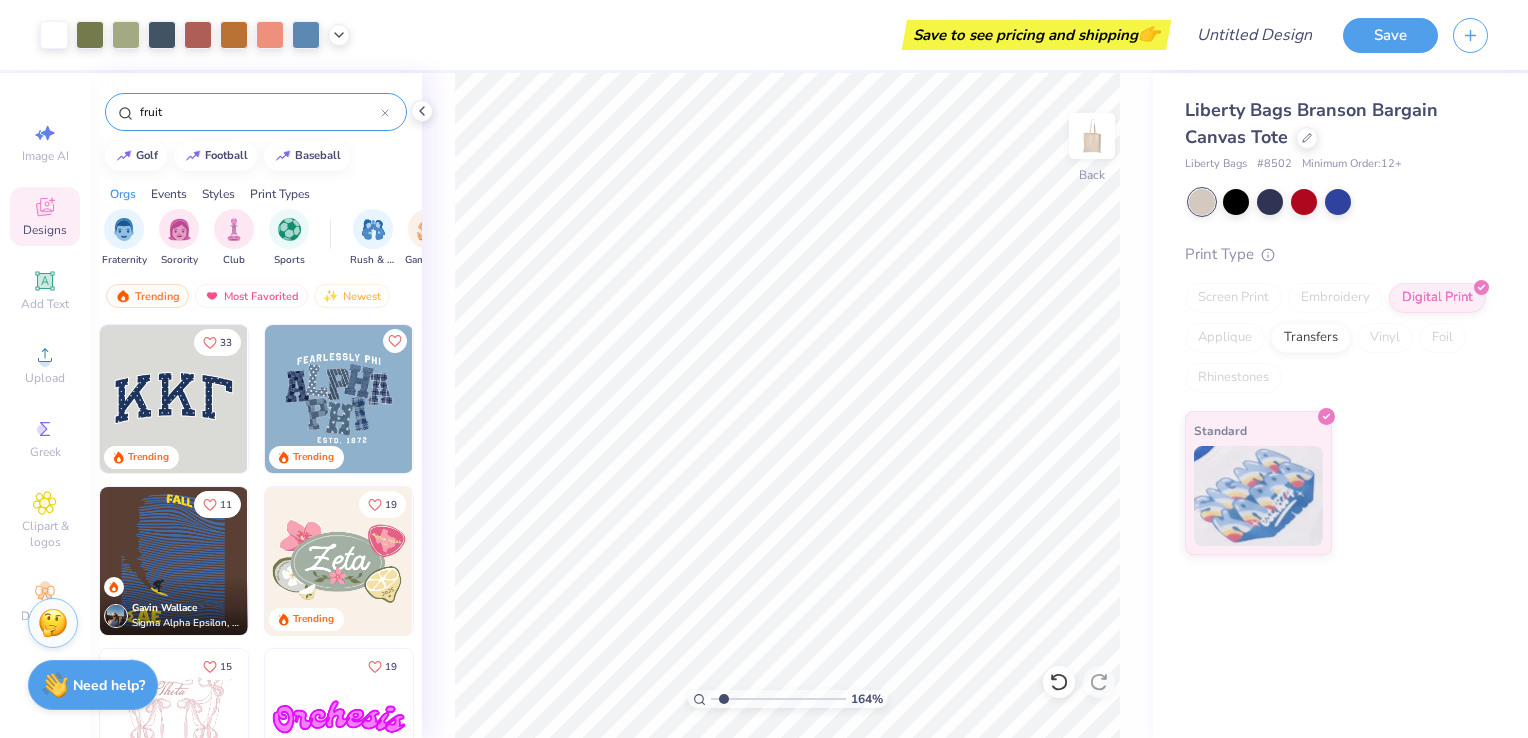 type on "fruit" 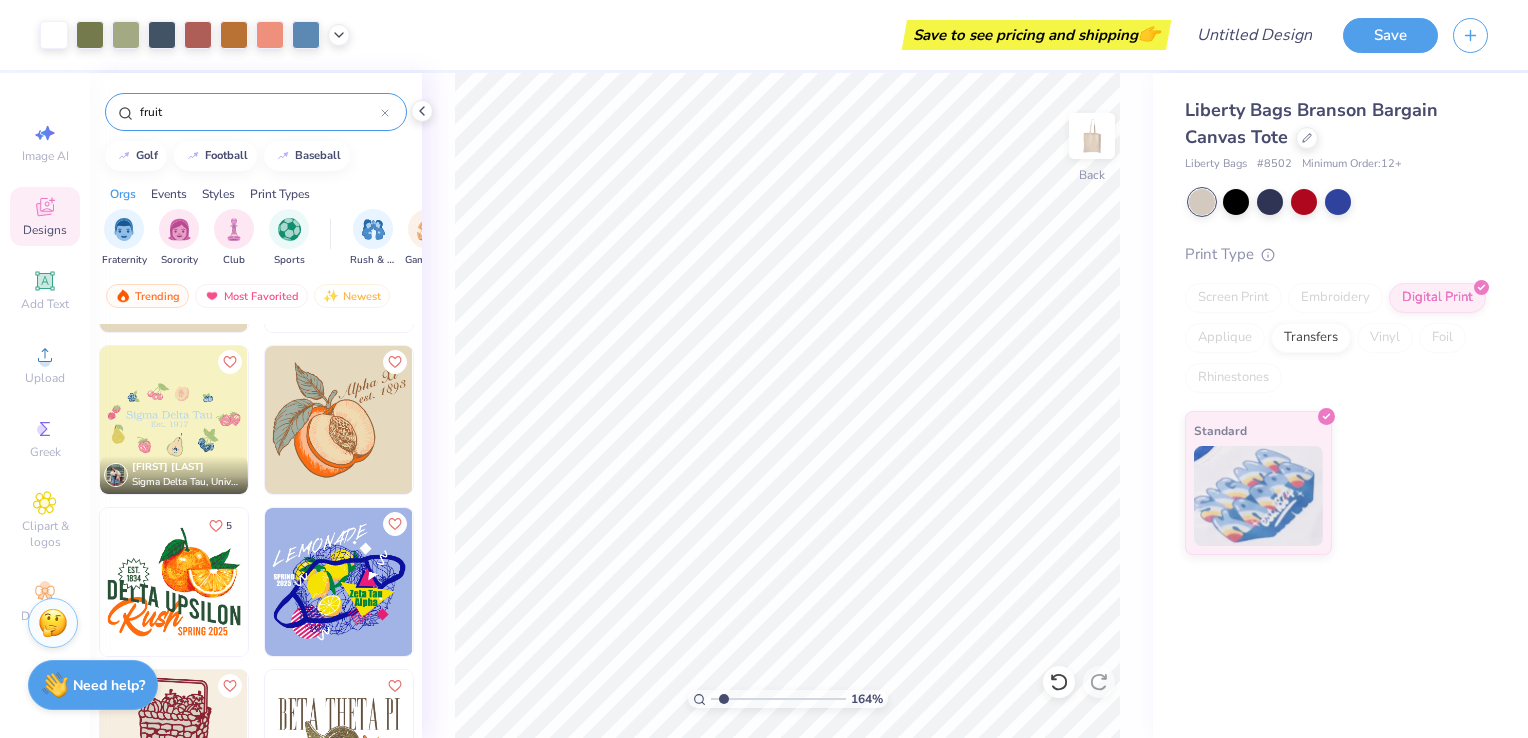 scroll, scrollTop: 952, scrollLeft: 0, axis: vertical 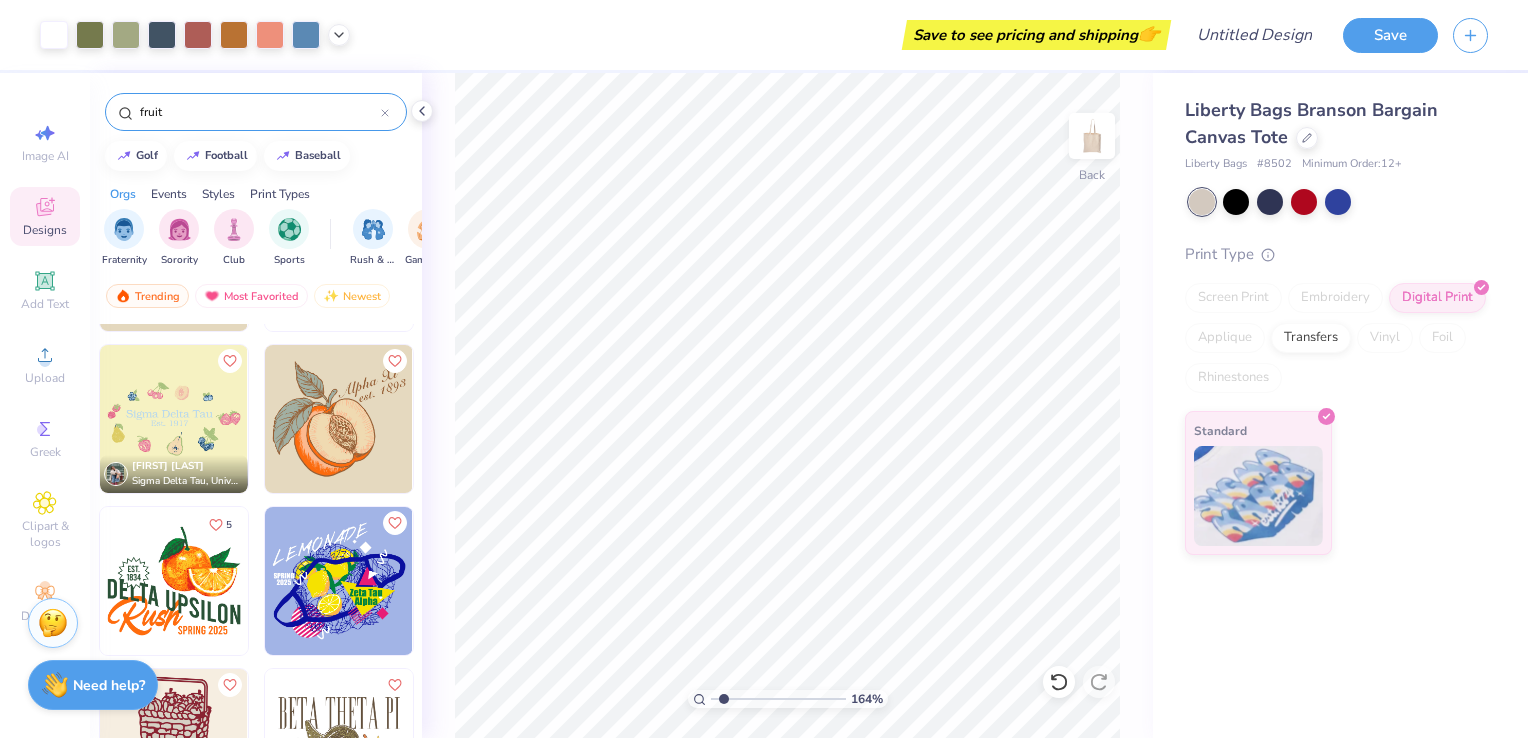 click at bounding box center (174, 419) 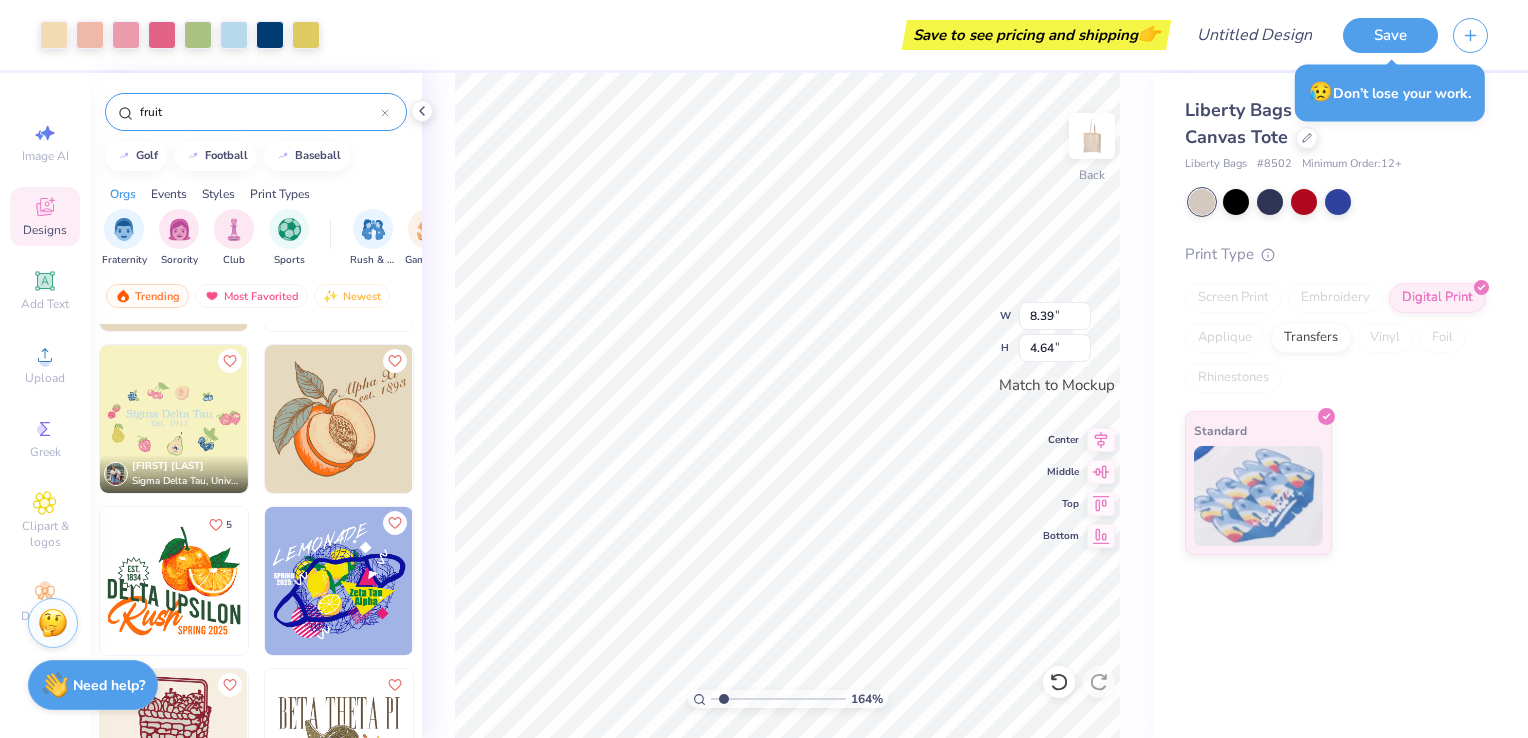 type on "1.64126081751781" 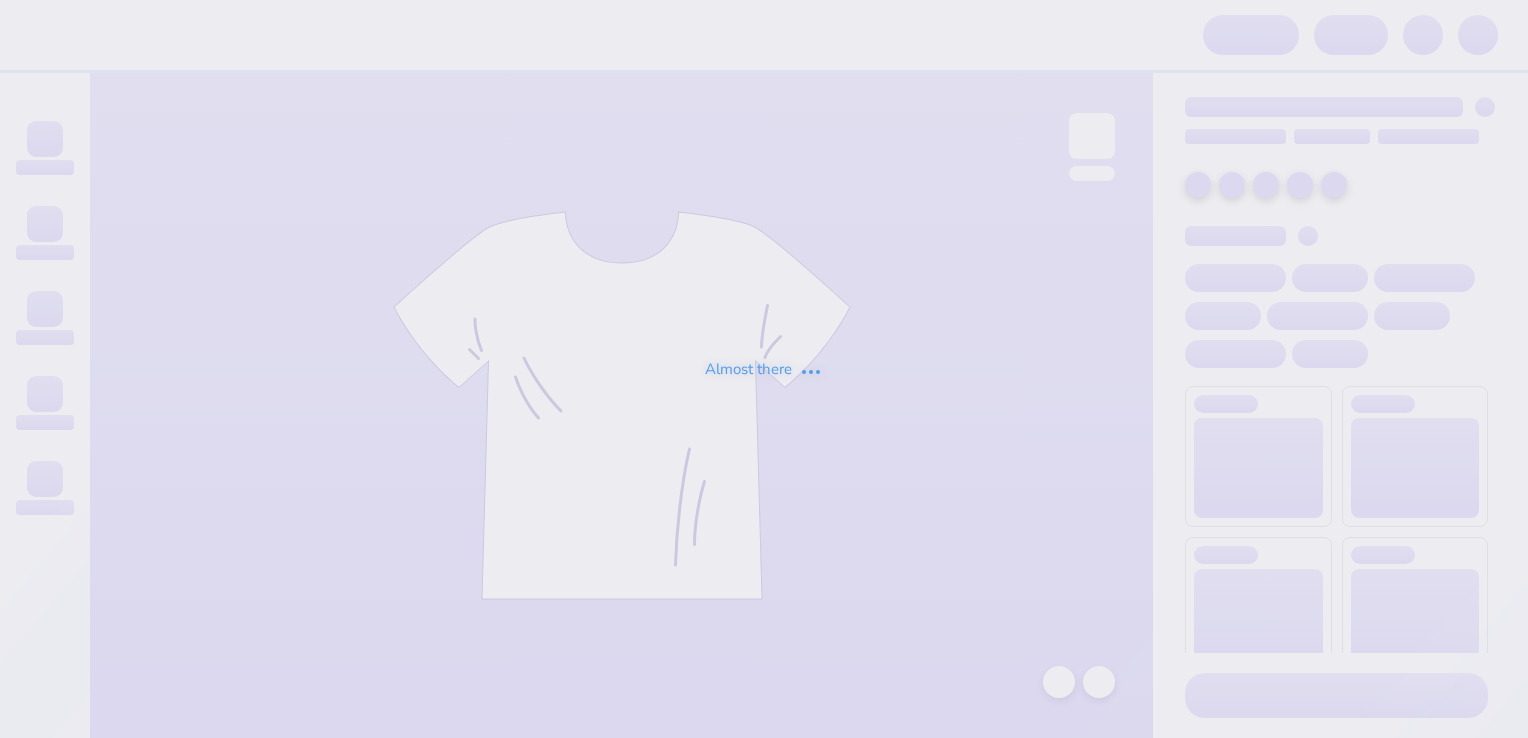 scroll, scrollTop: 0, scrollLeft: 0, axis: both 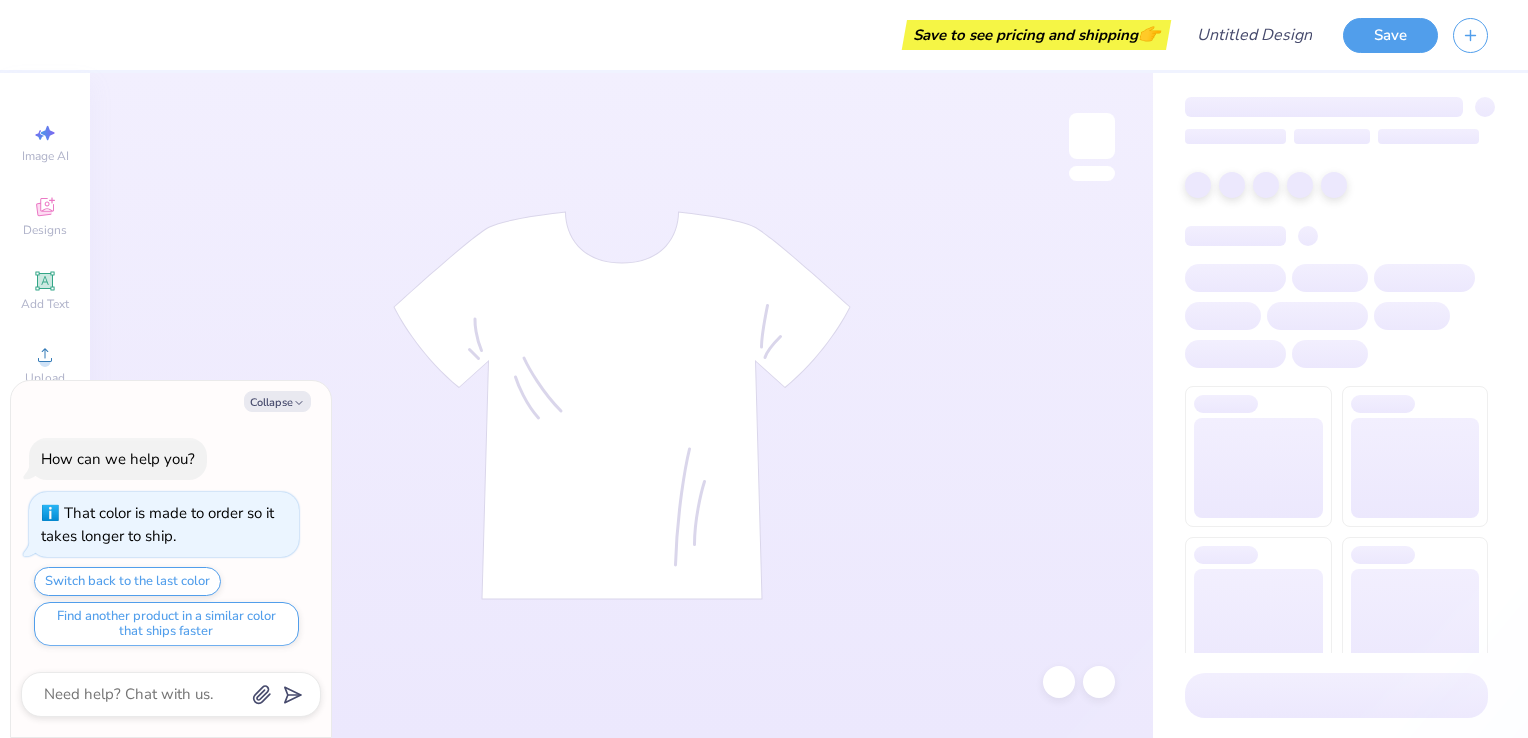 click on "Collapse How can we help you? That color is made to order so it takes longer to ship. Switch back to the last color Find another product in a similar color that ships faster" at bounding box center [171, 559] 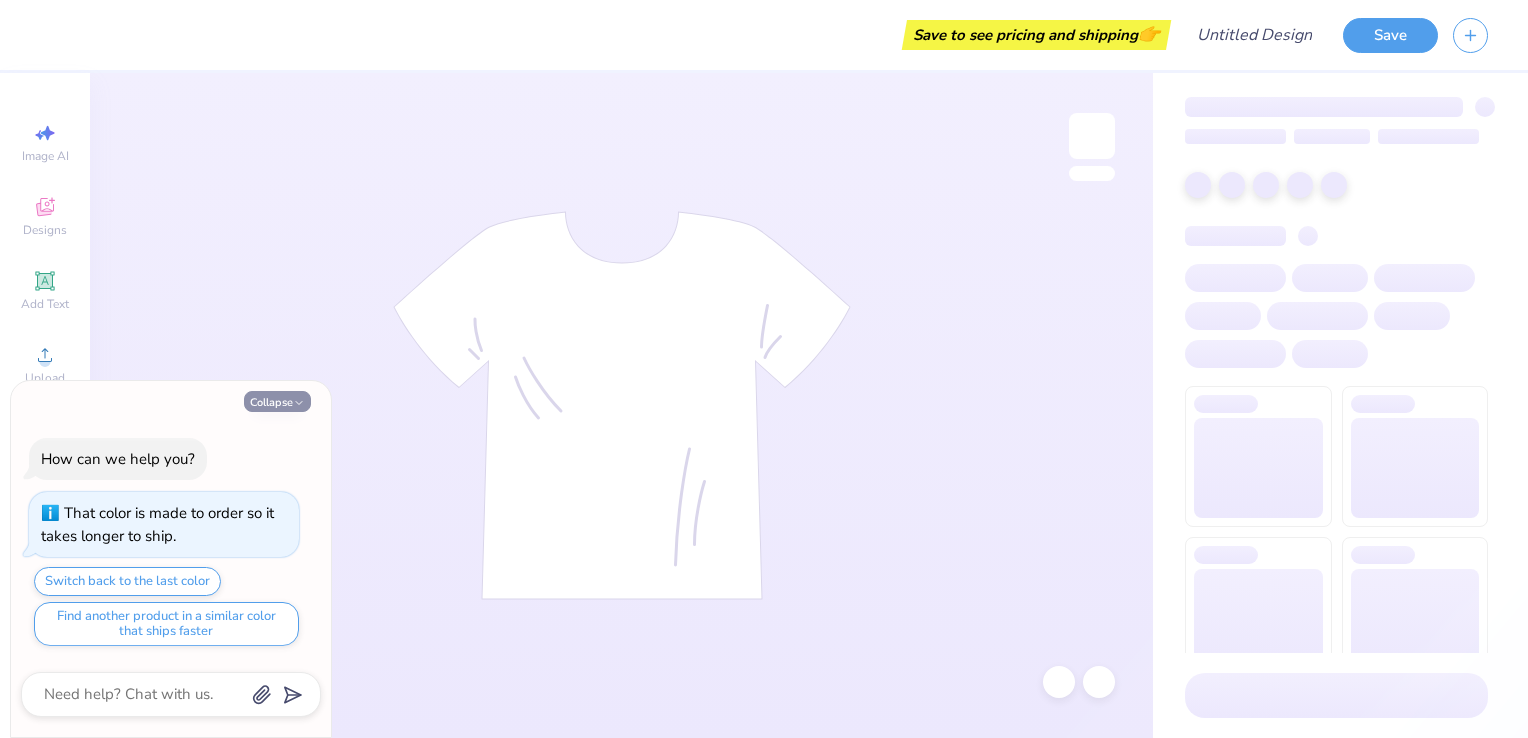 click on "Collapse" at bounding box center (277, 401) 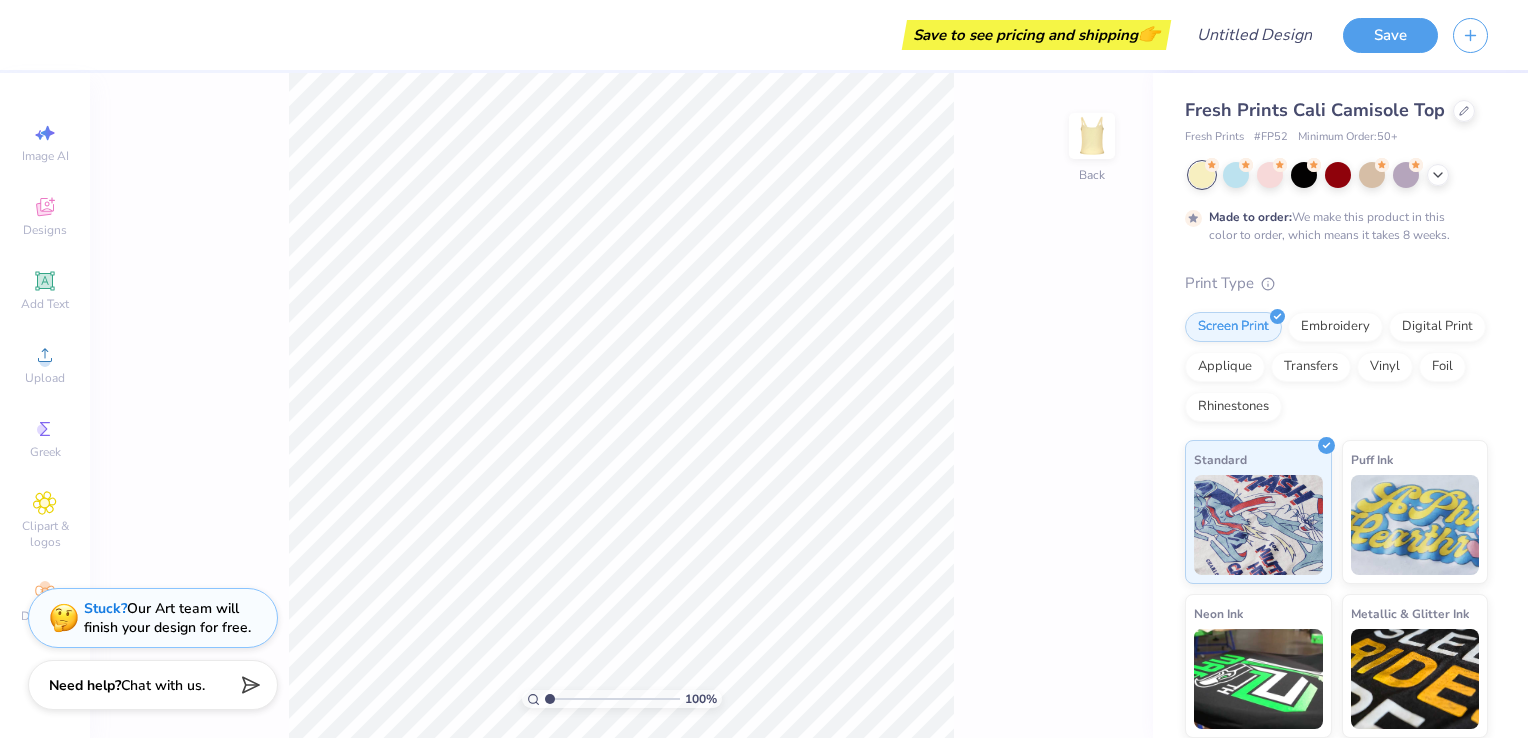 type on "x" 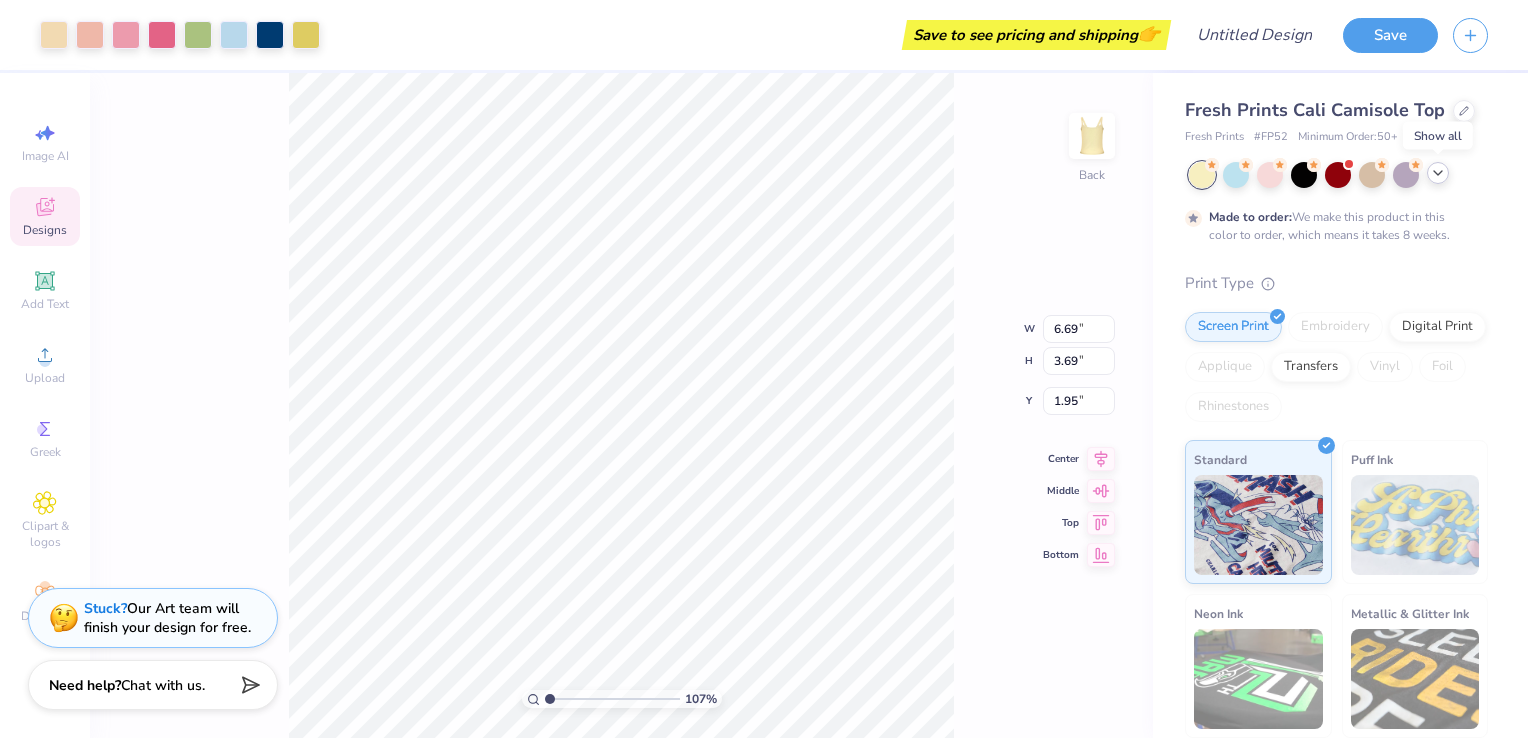 click 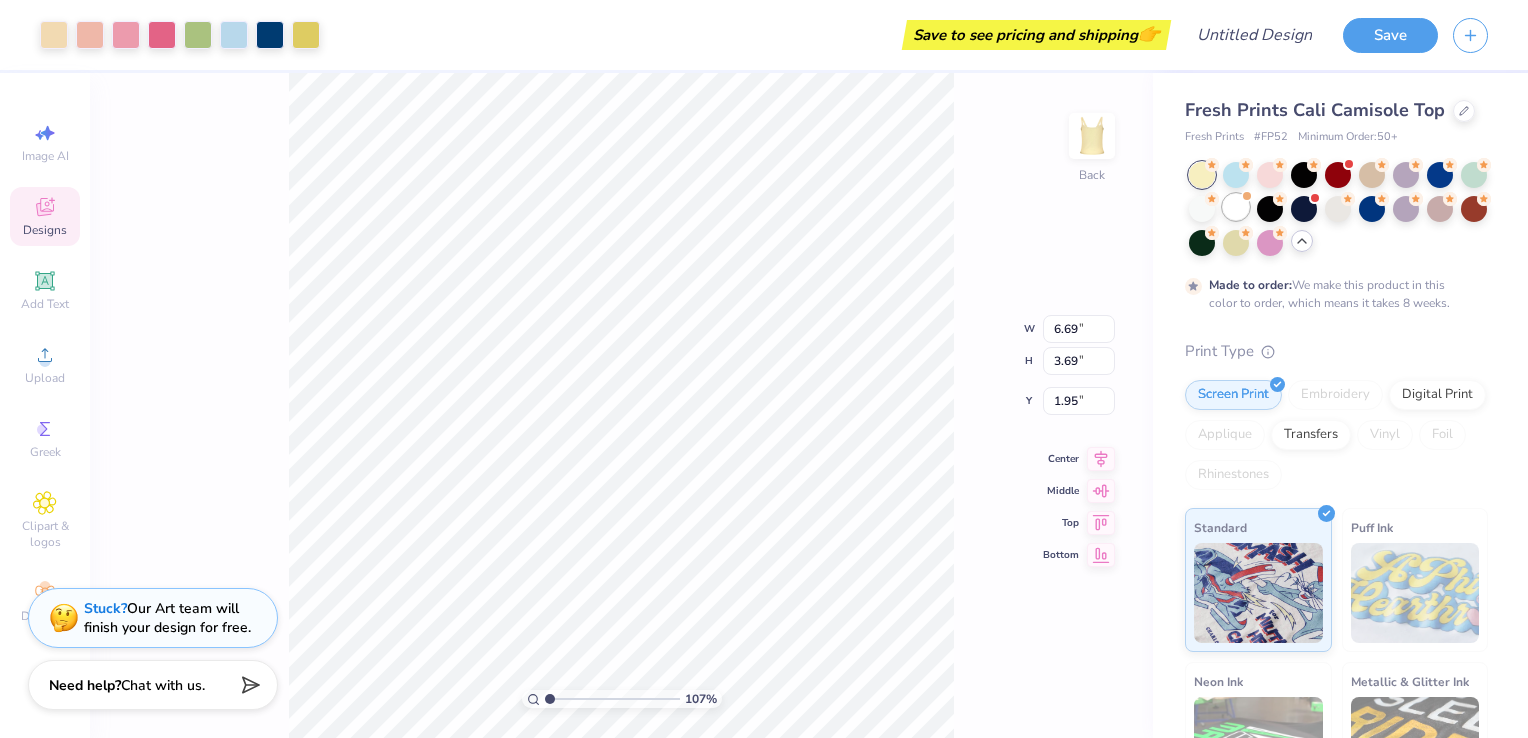 click at bounding box center [1236, 207] 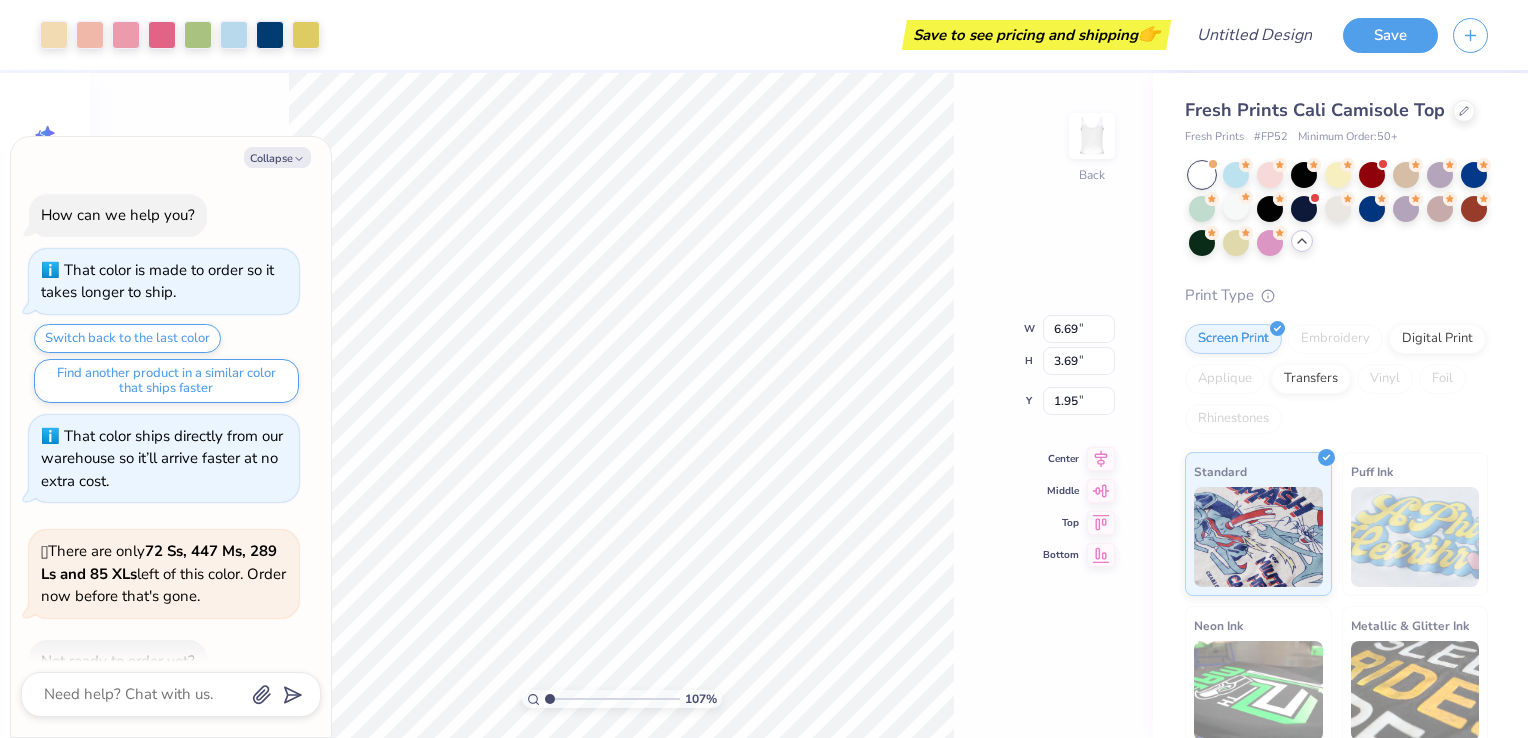 type on "x" 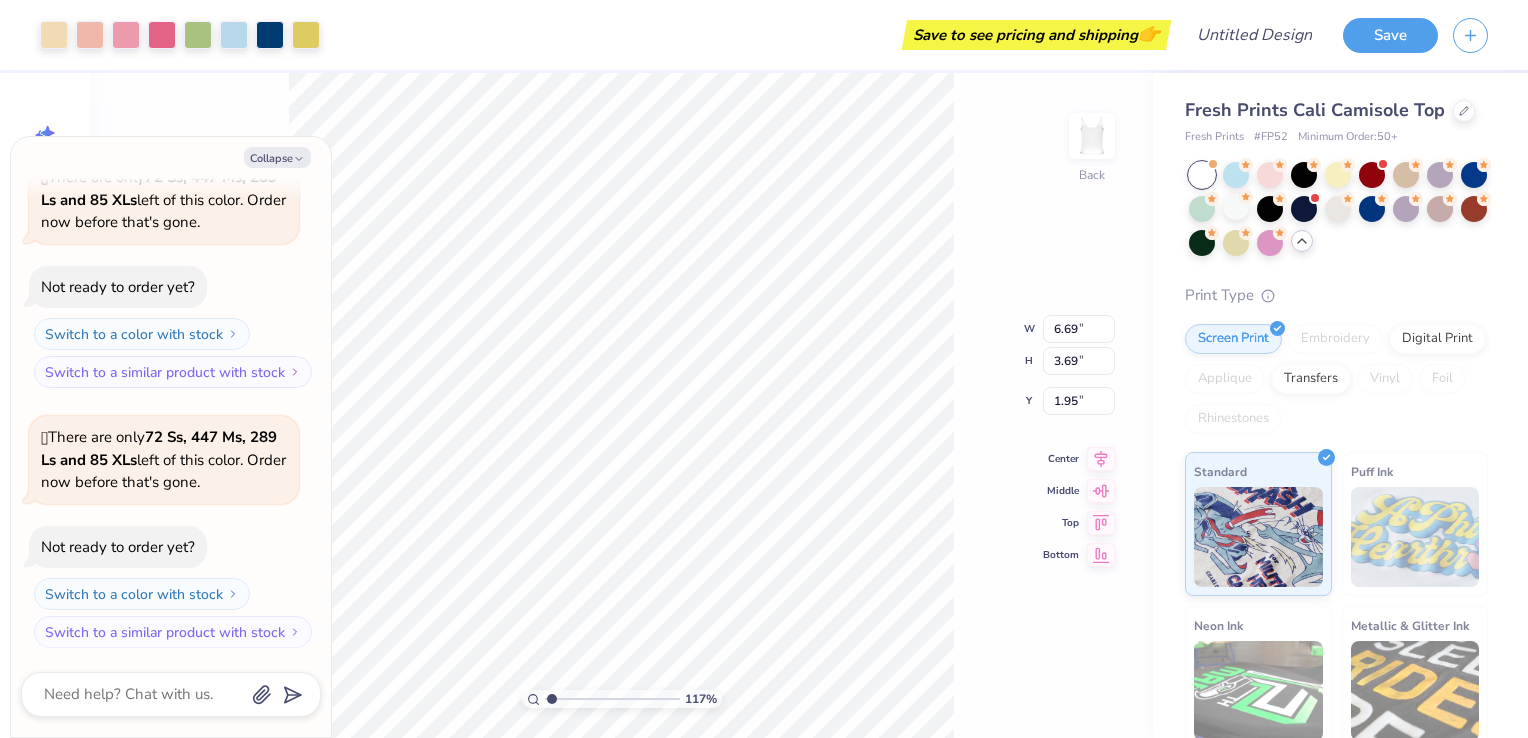 type on "1.1879527925355" 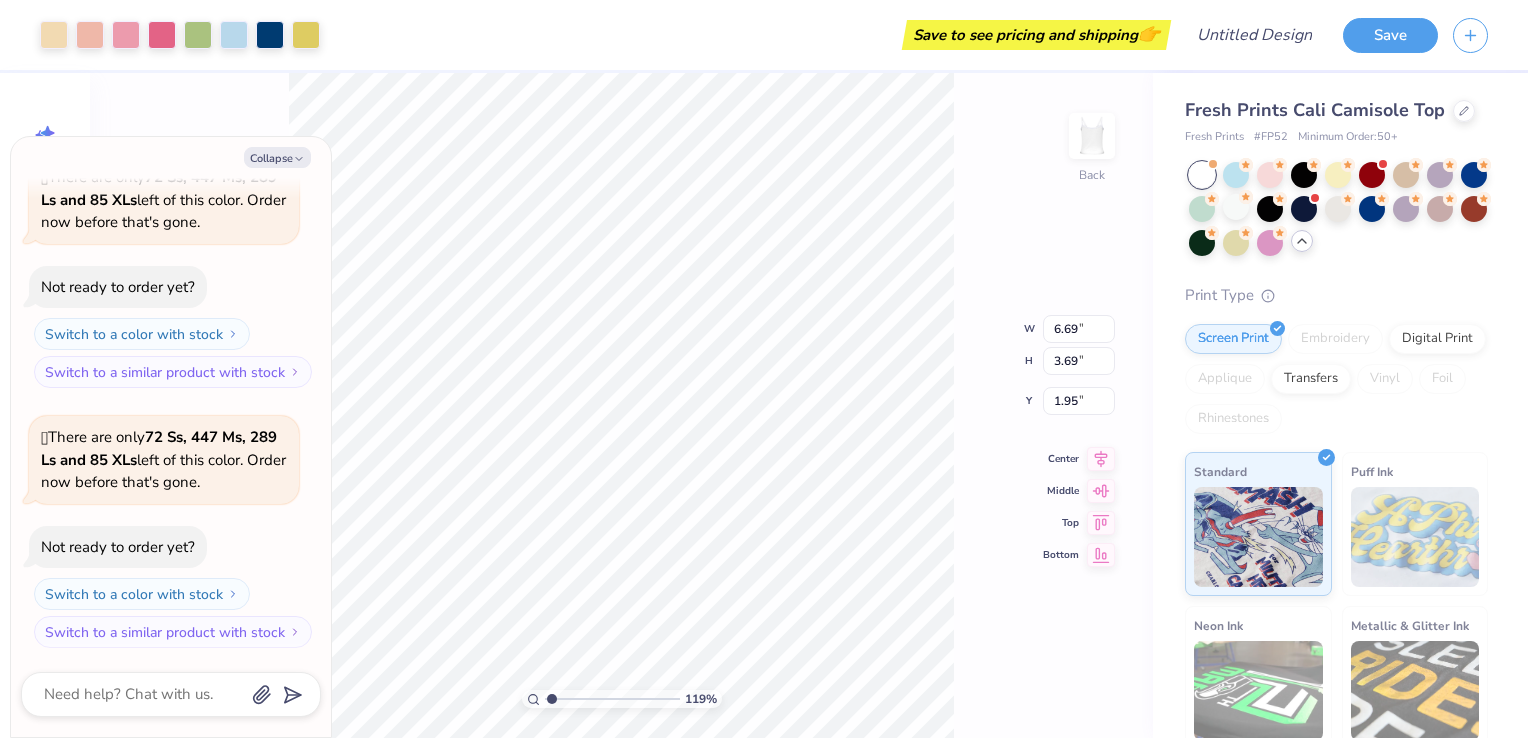 type on "x" 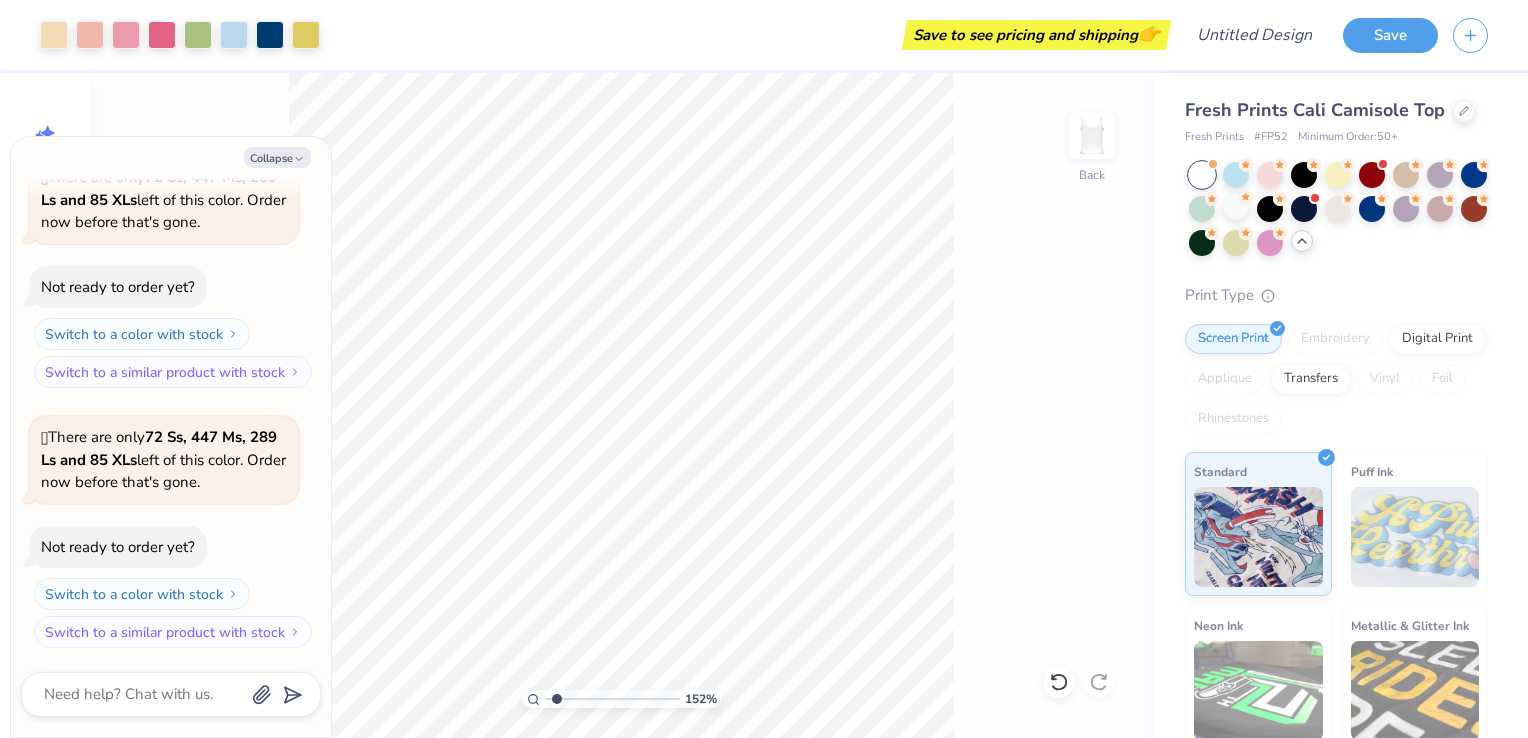 type on "1.51933648561738" 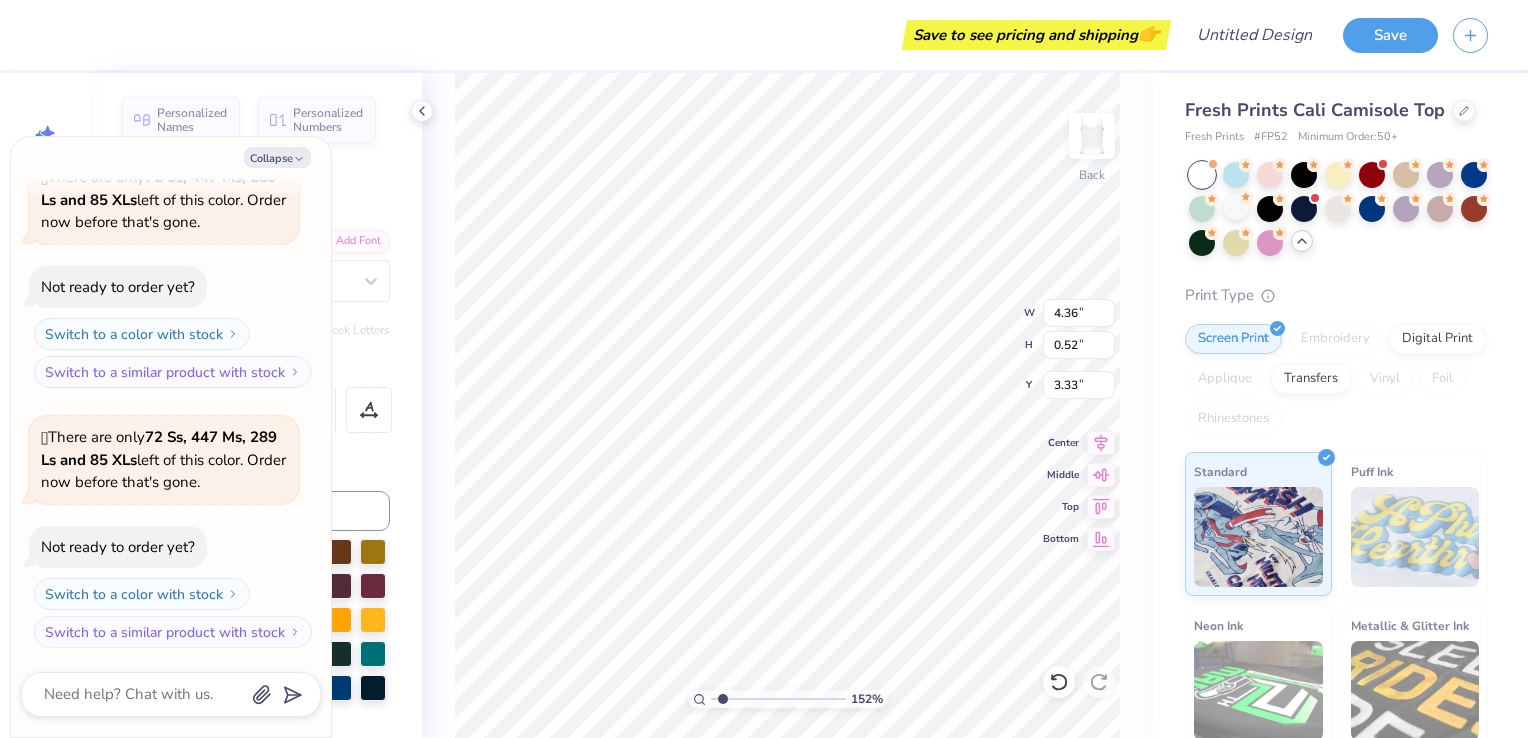 type on "x" 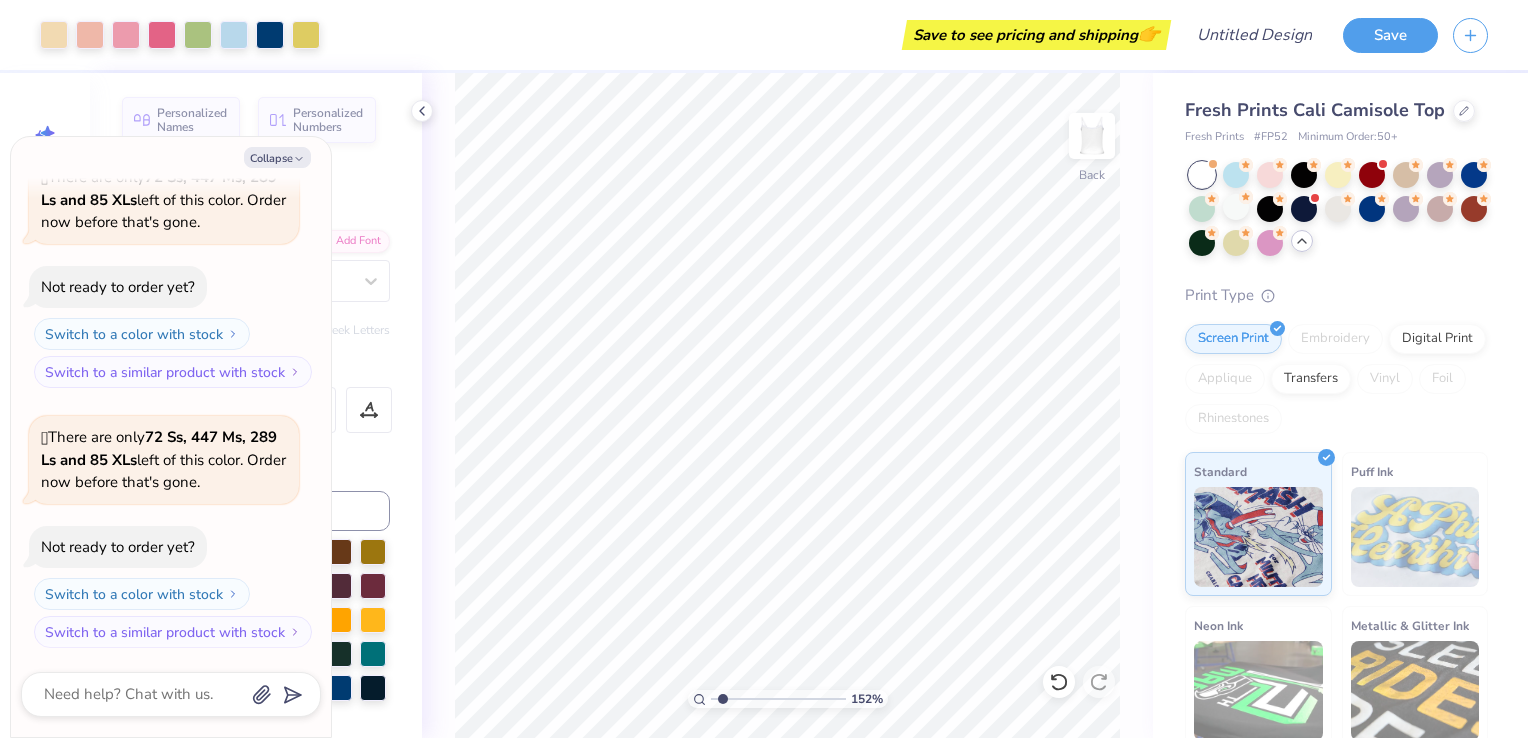 type on "x" 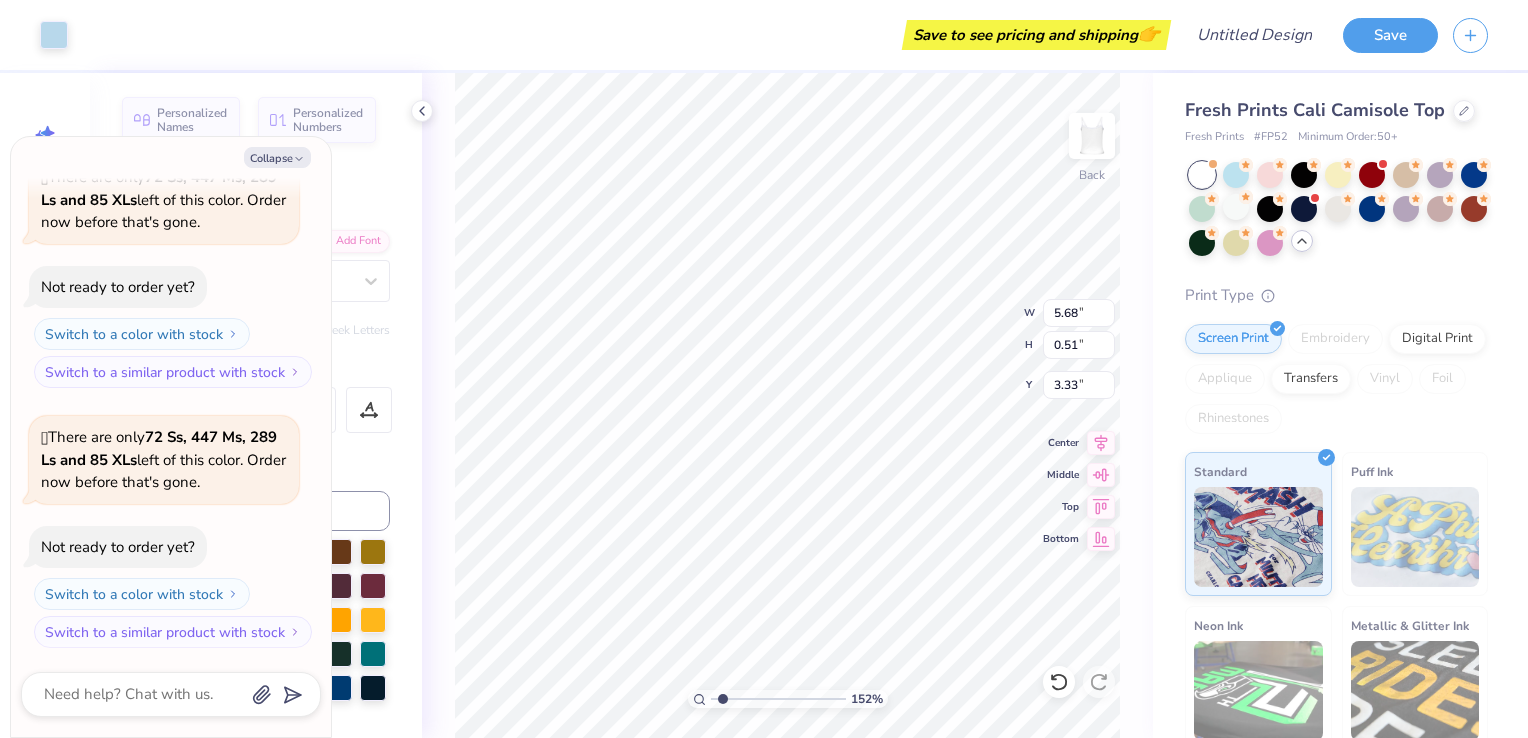 type on "x" 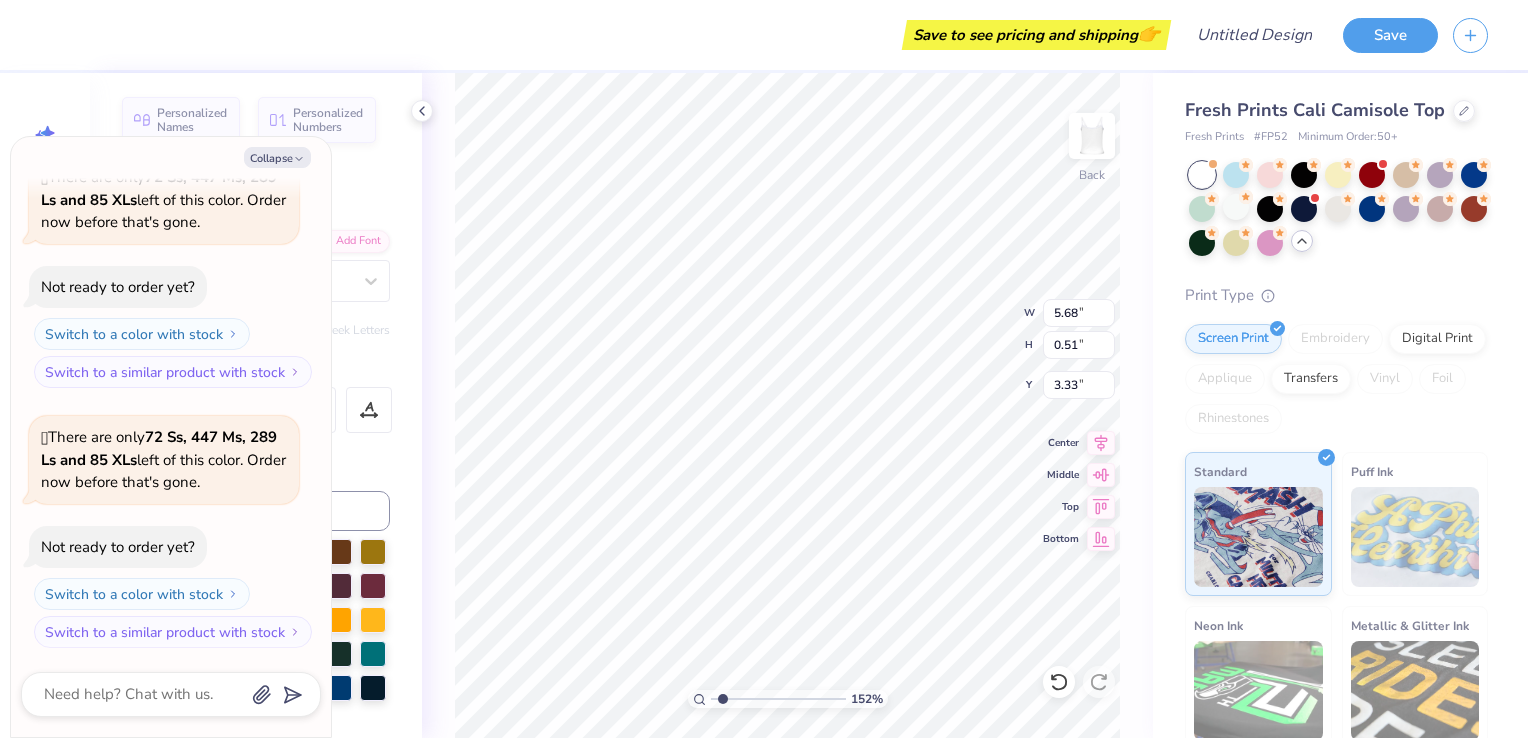 type on "x" 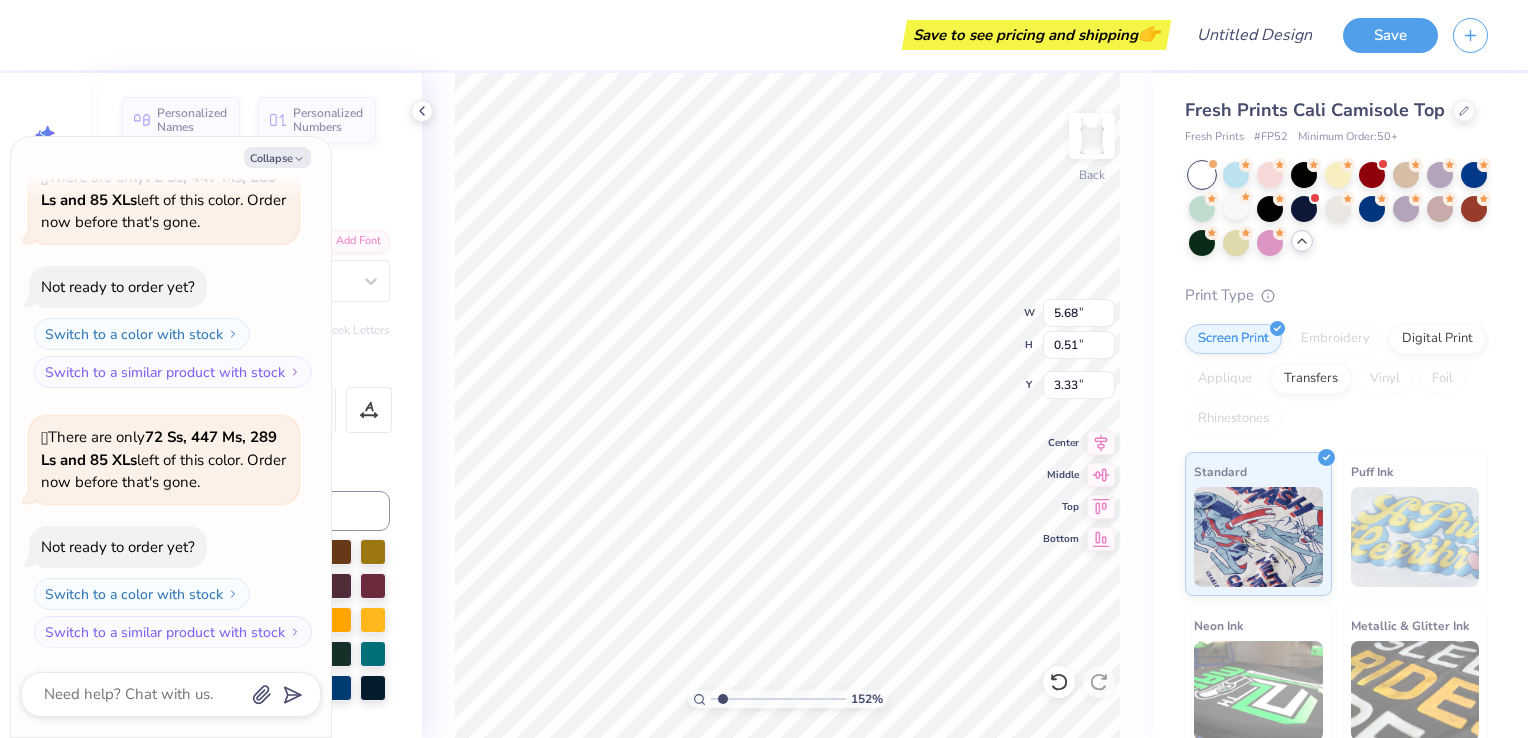 type on "x" 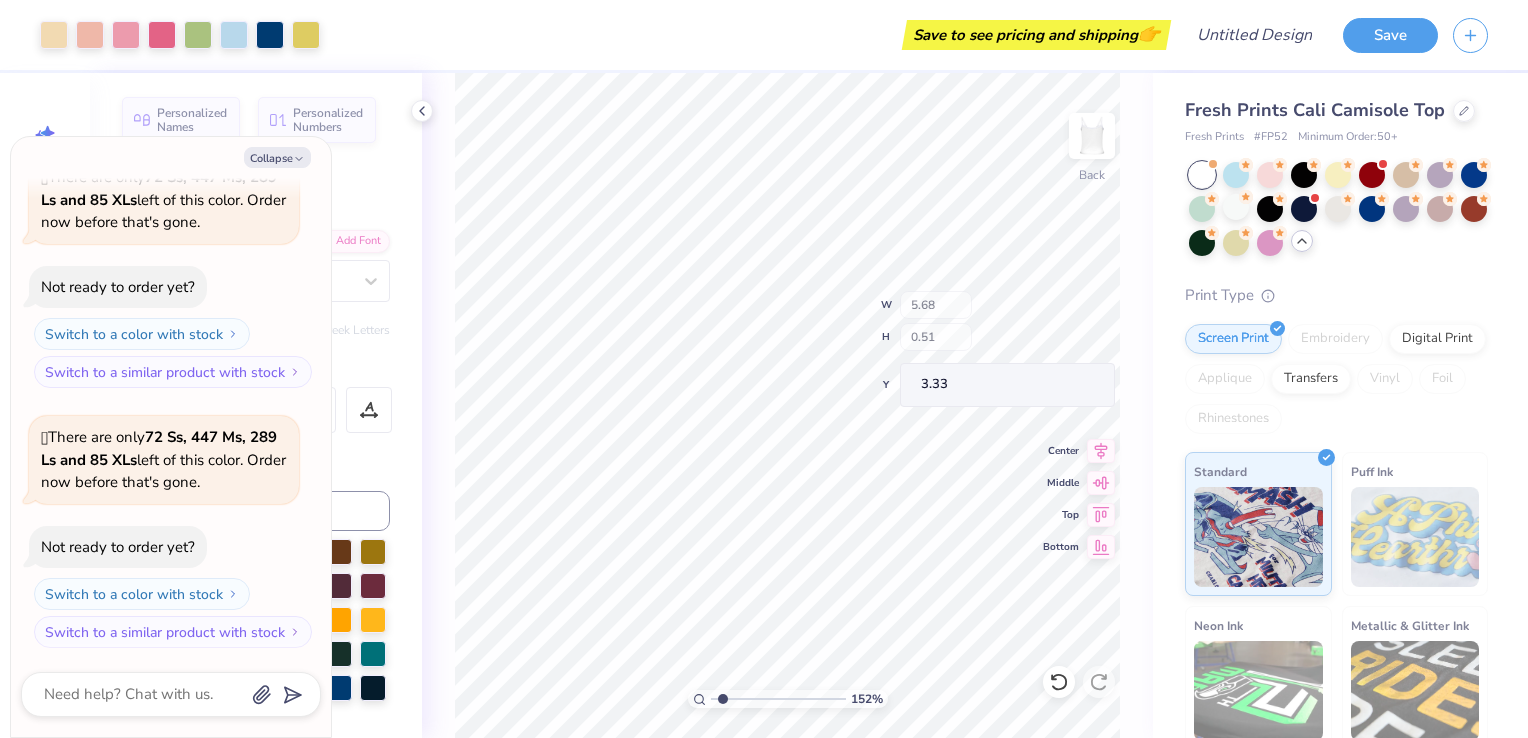 type on "x" 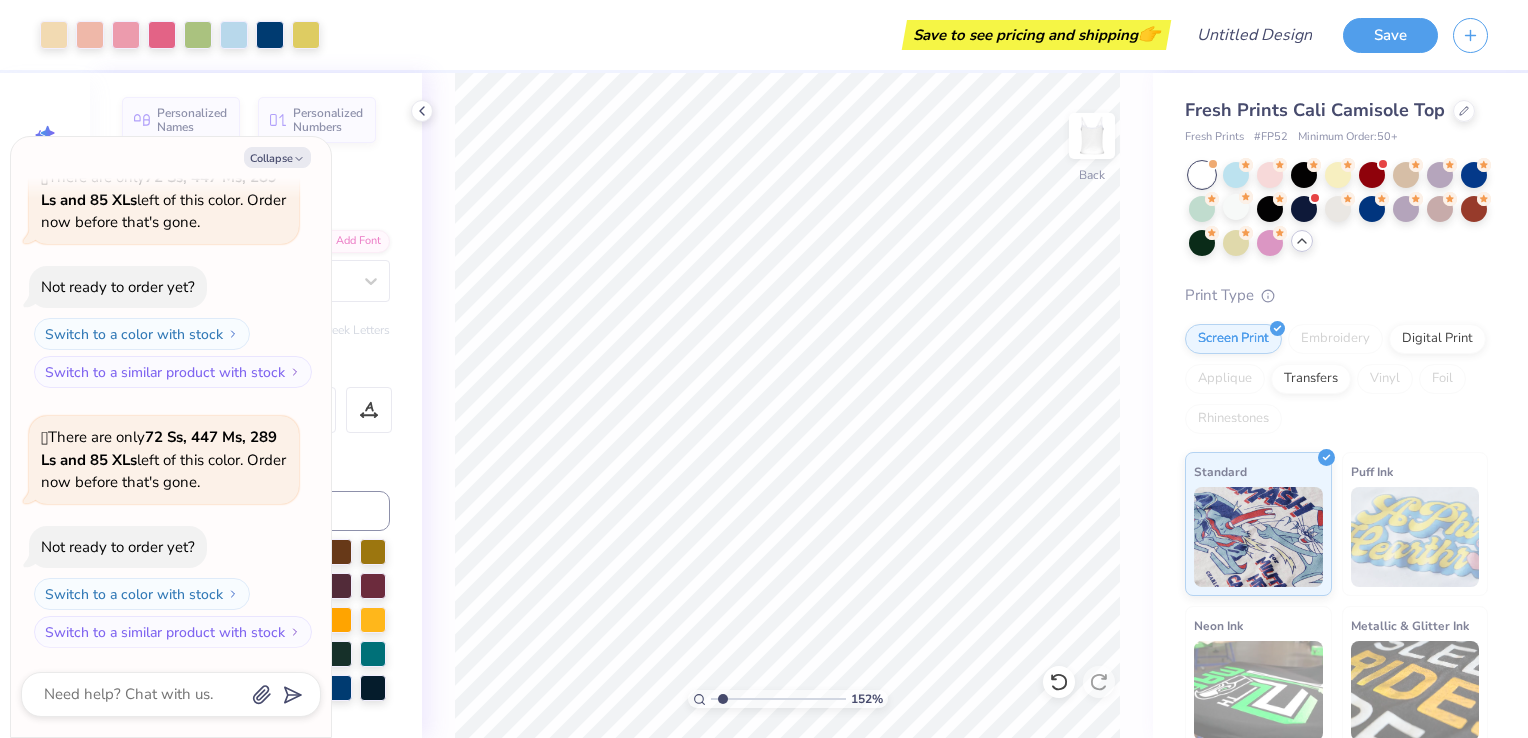 type on "x" 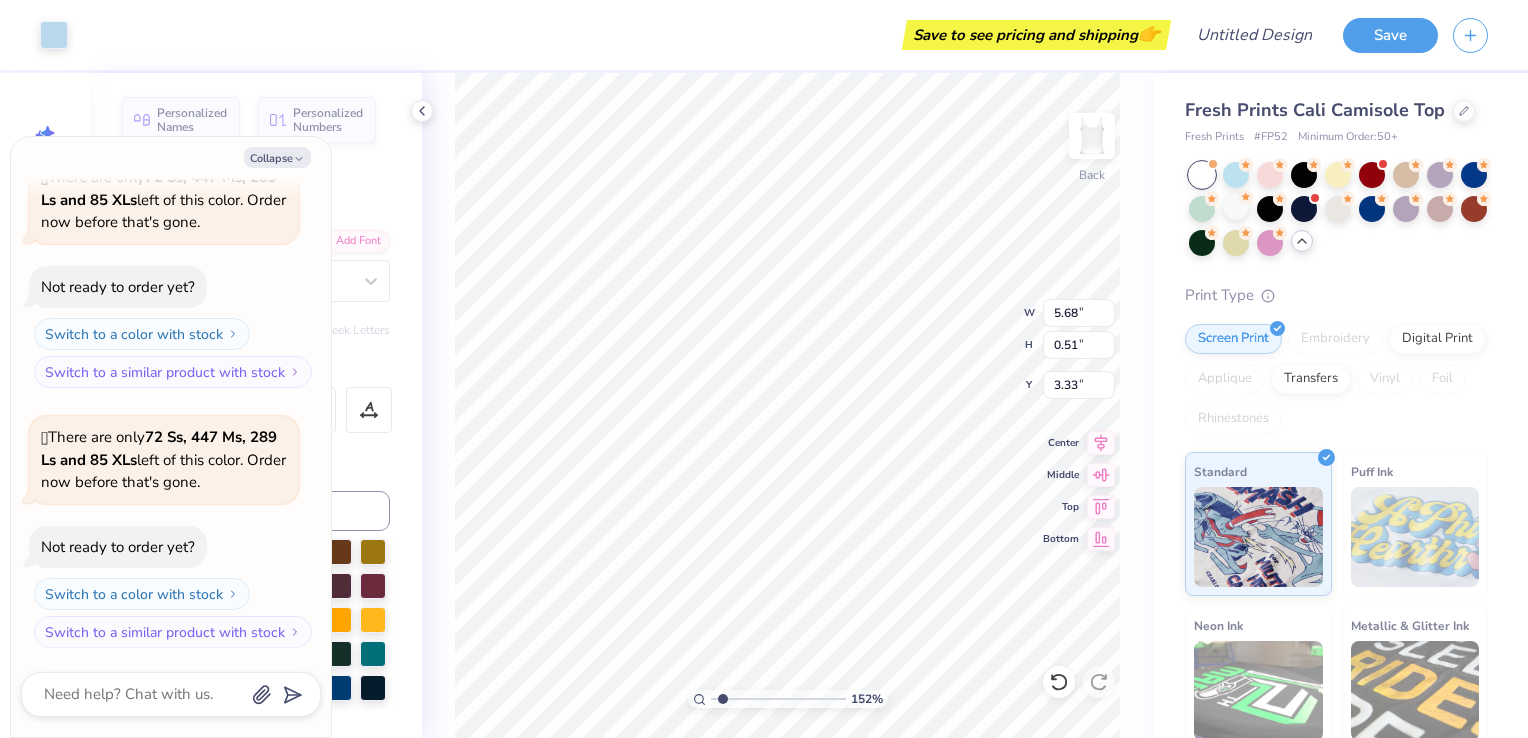 type on "x" 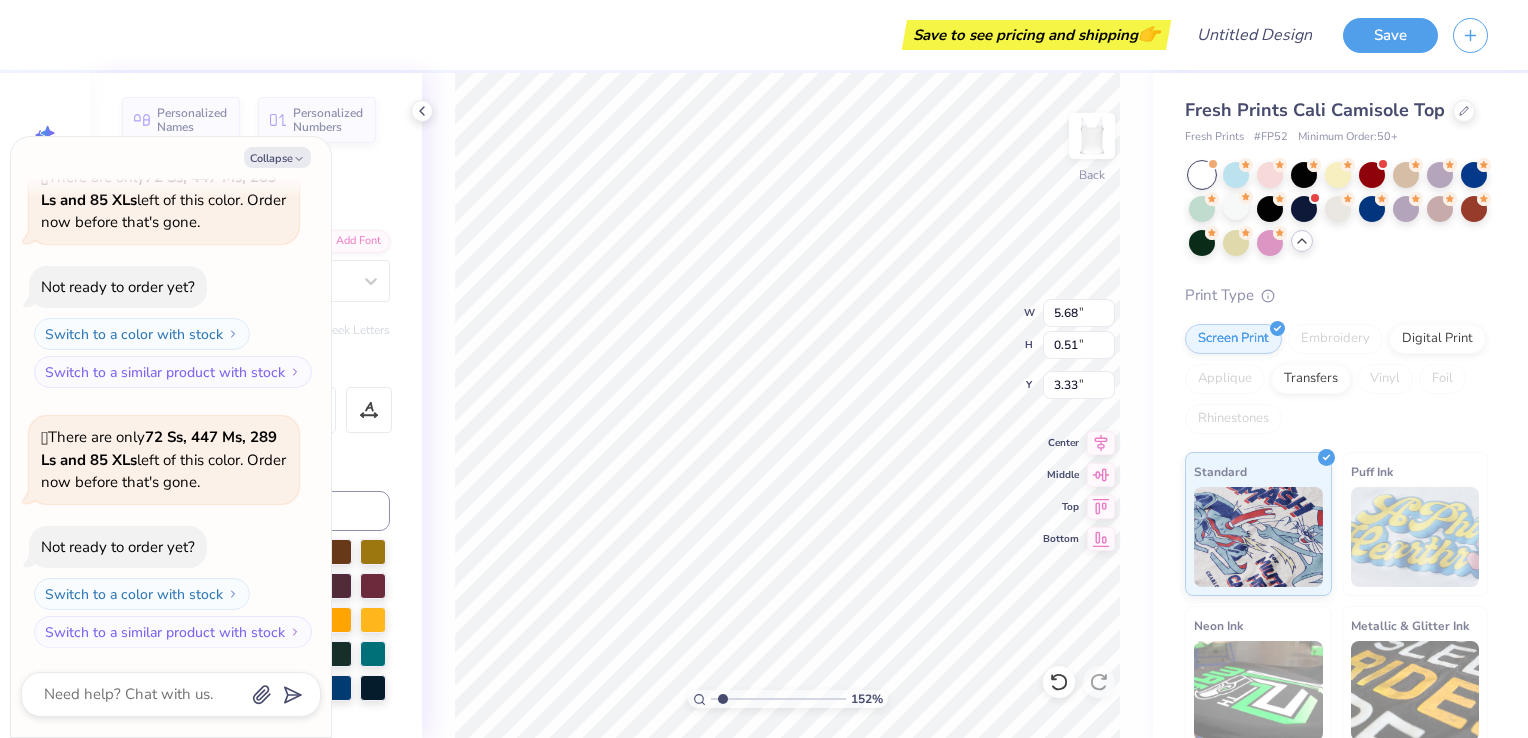type on "x" 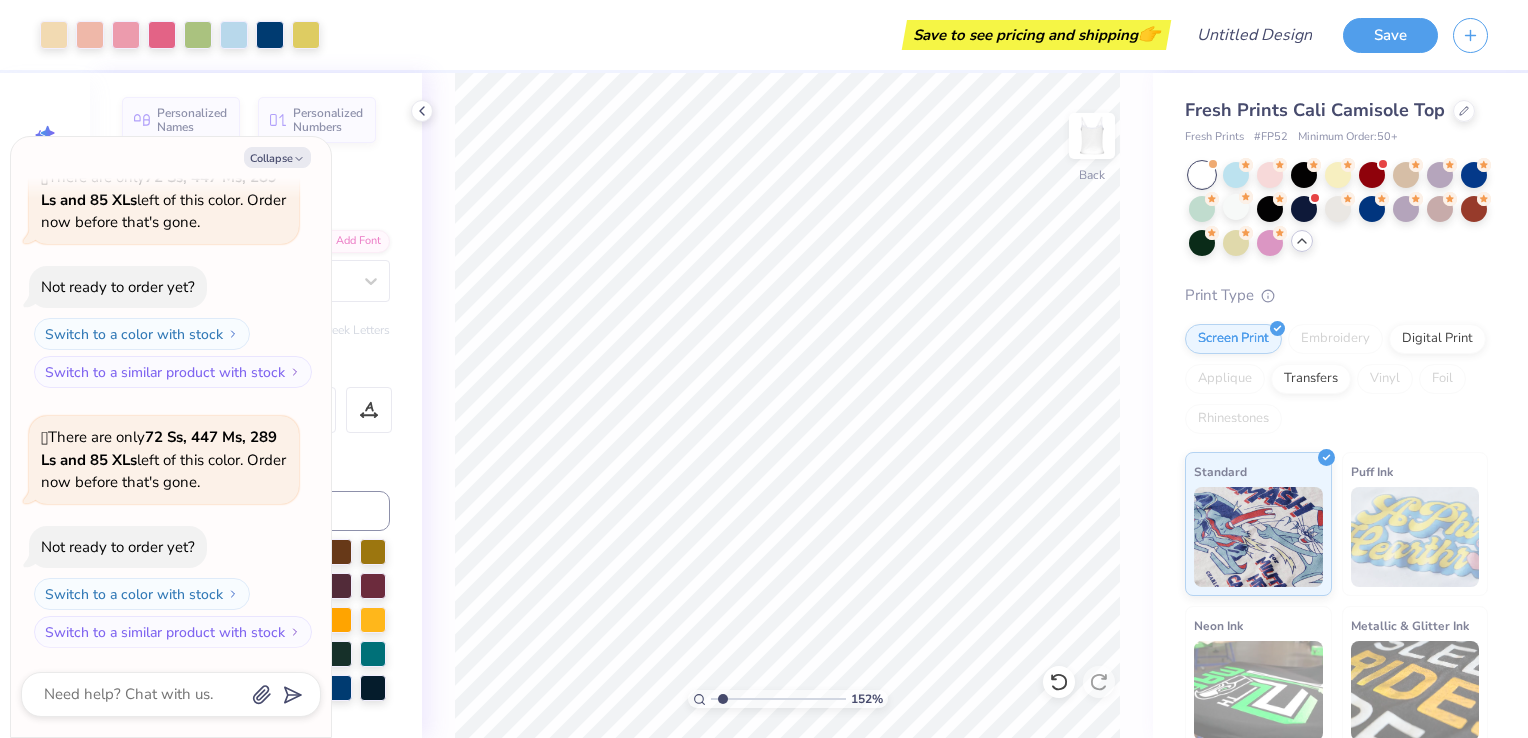 type on "x" 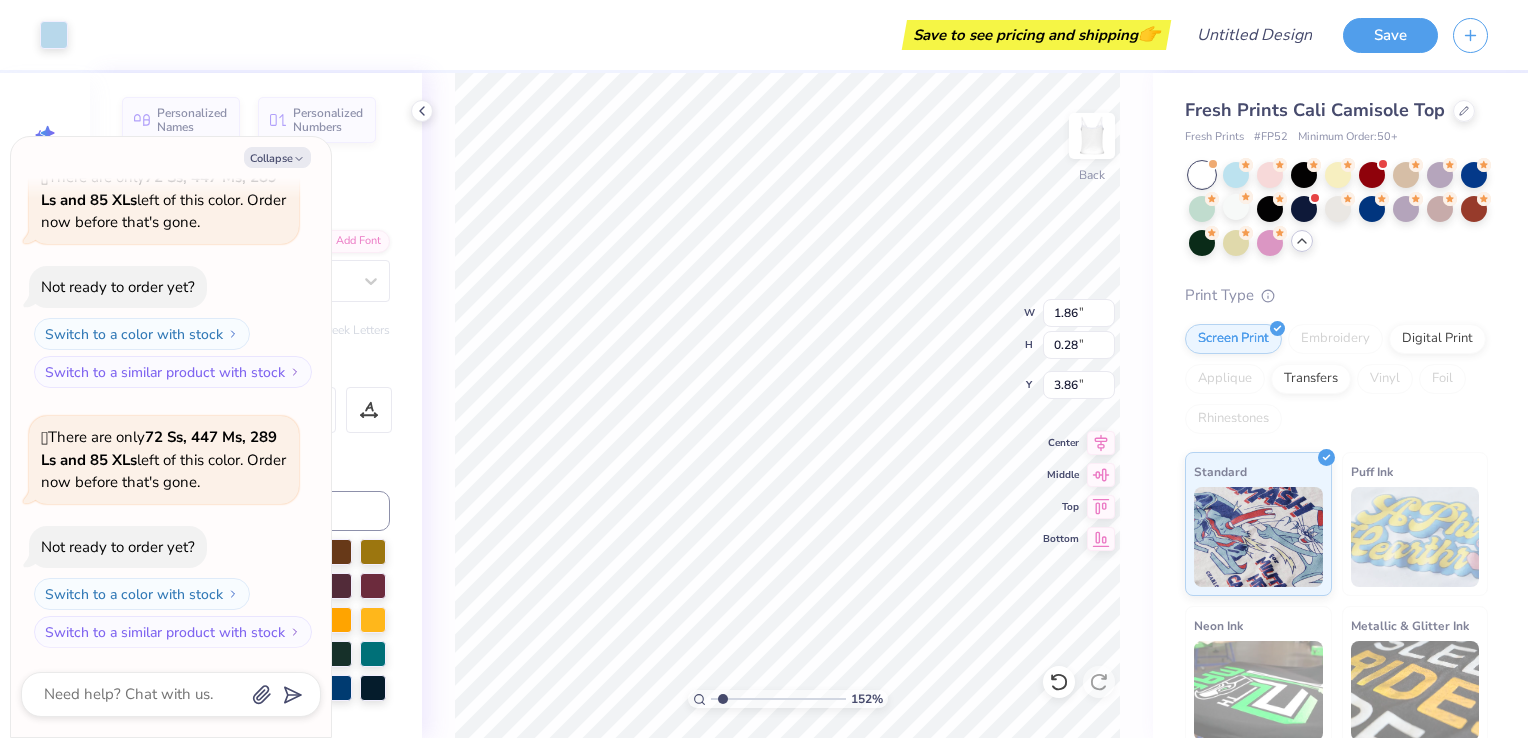 type on "x" 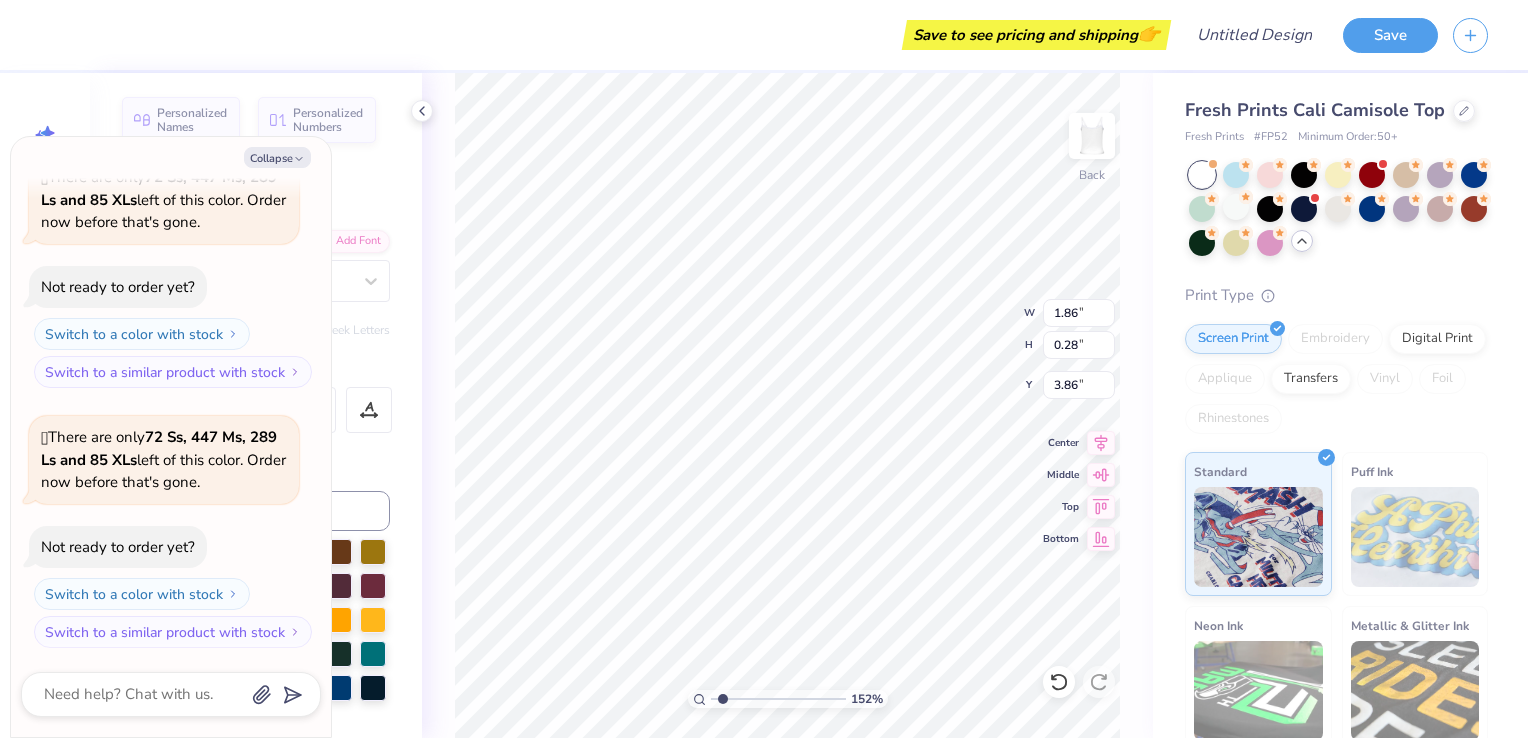 type on "x" 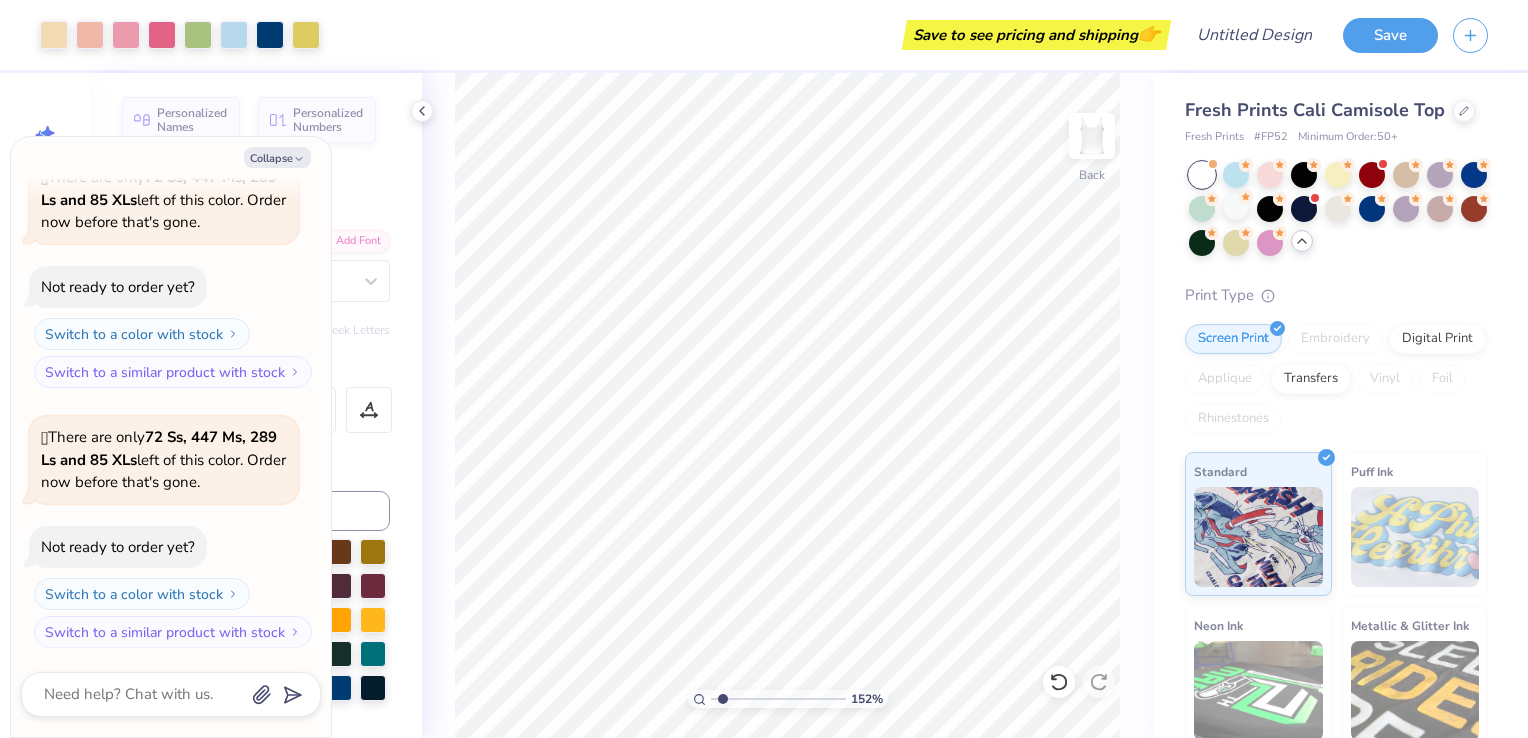 type on "x" 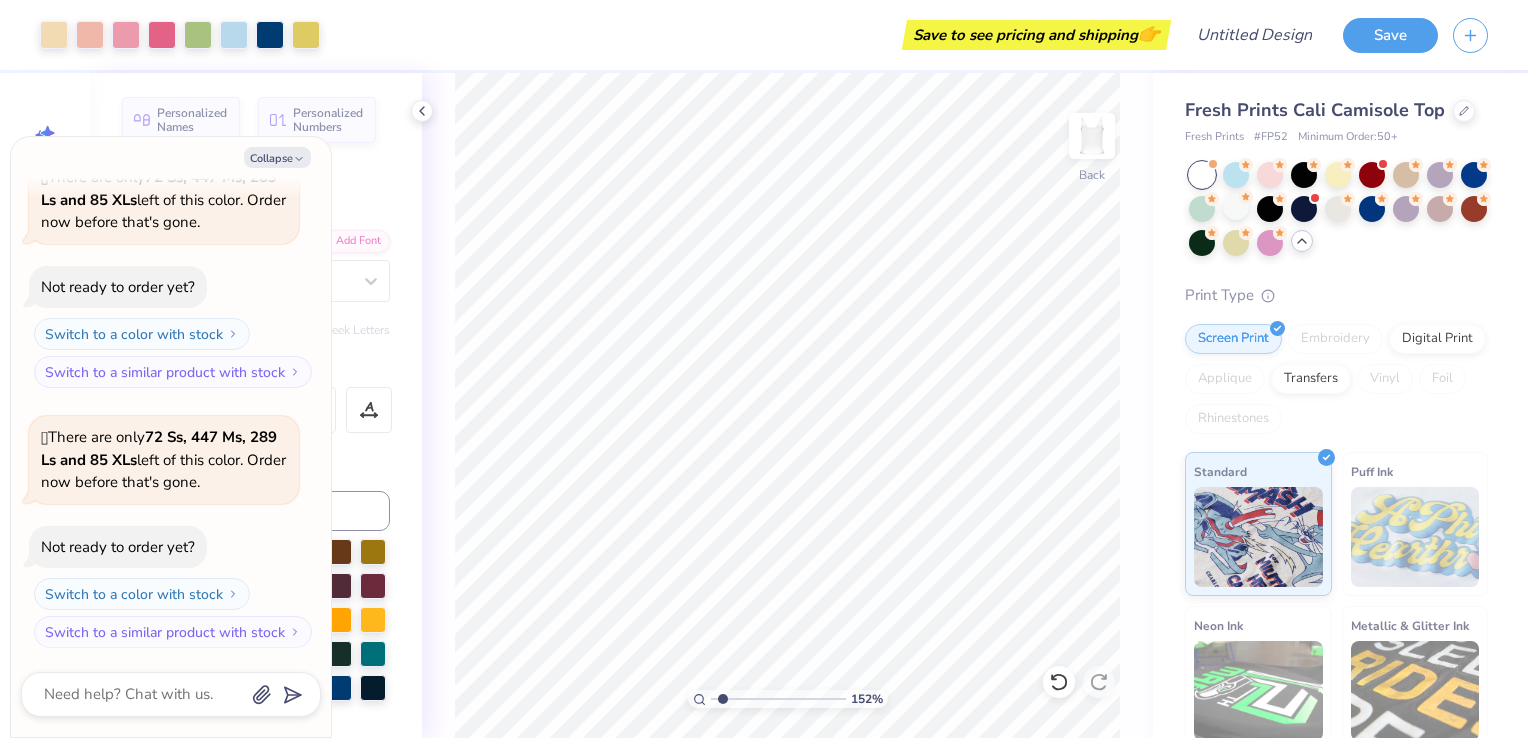 click on "152  % Back" at bounding box center [787, 405] 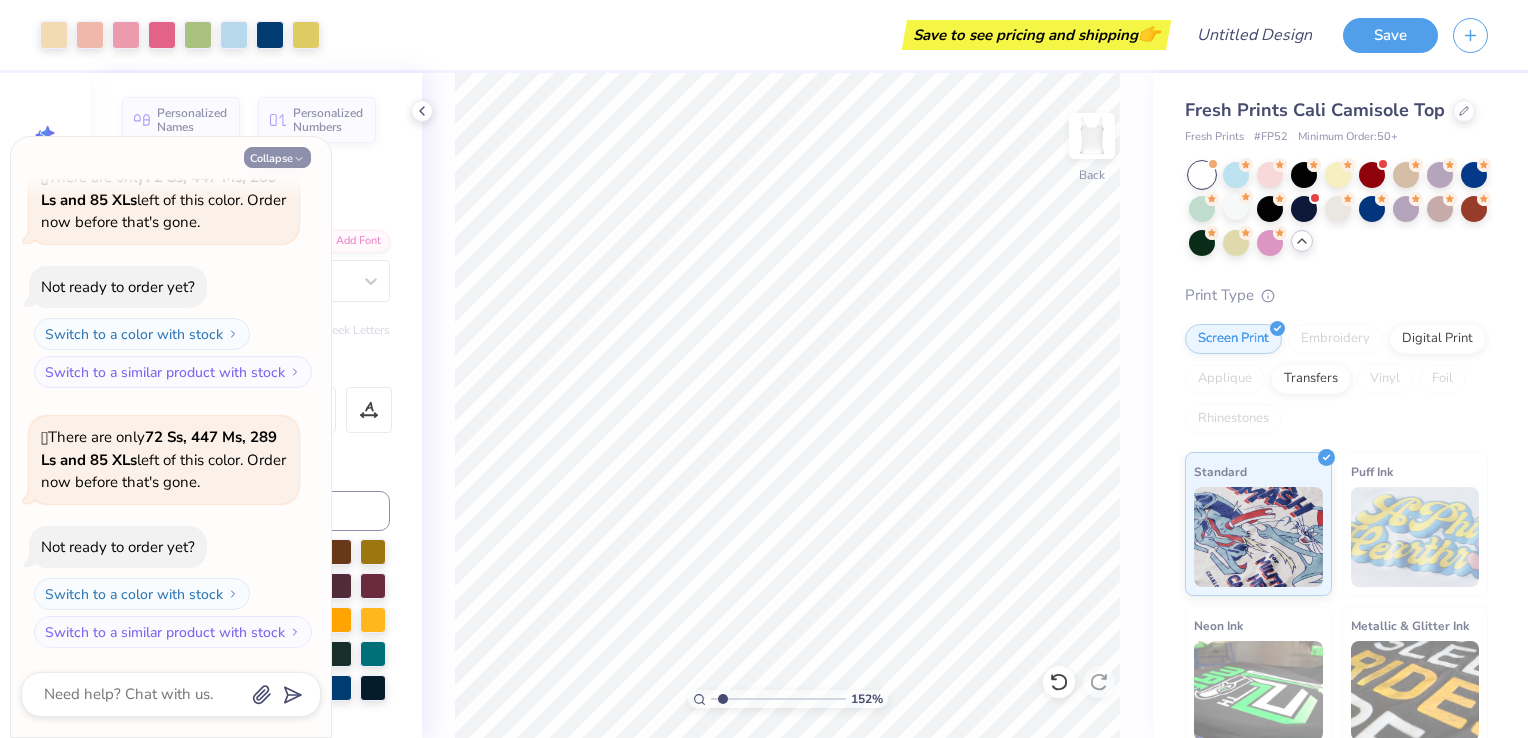 click on "Collapse" at bounding box center (277, 157) 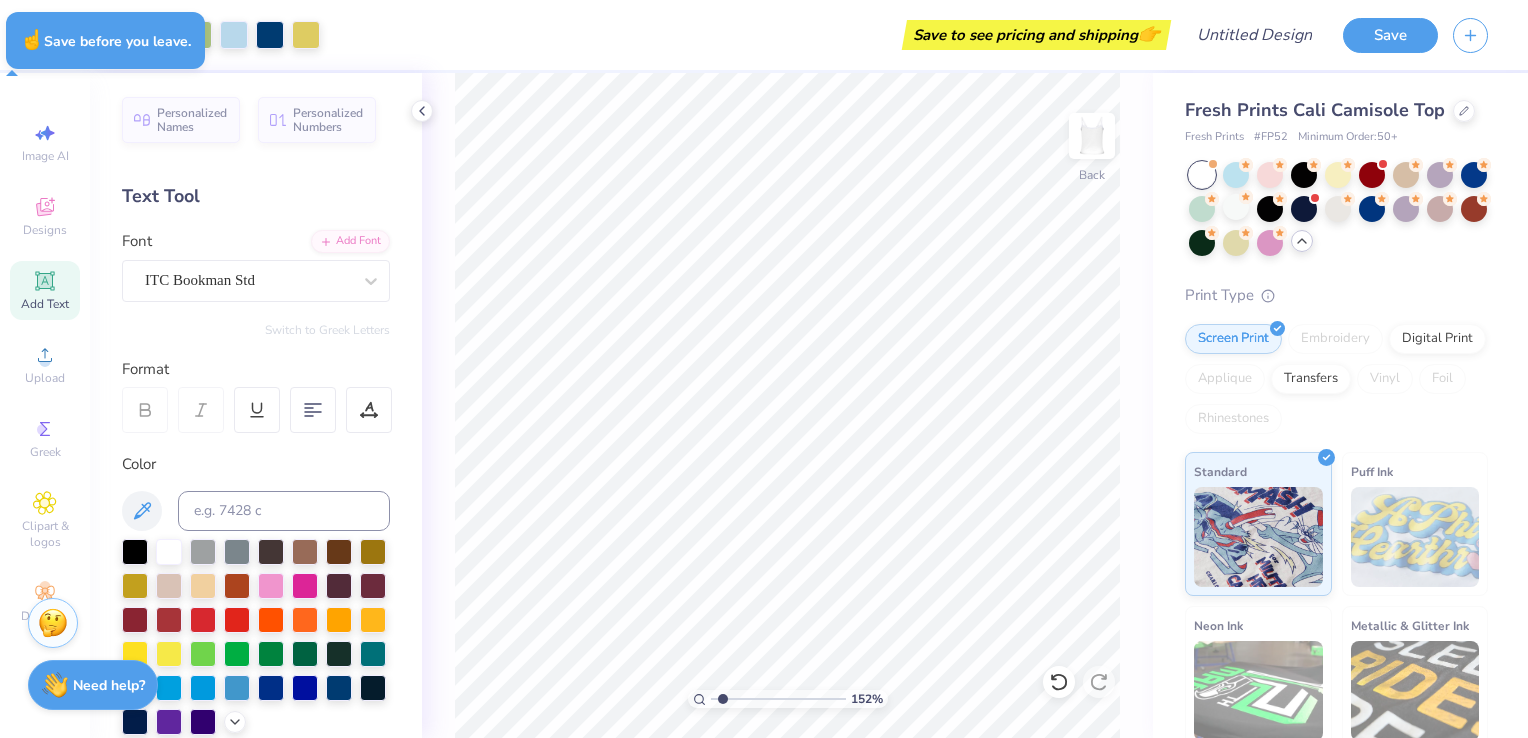type on "1.51933648561738" 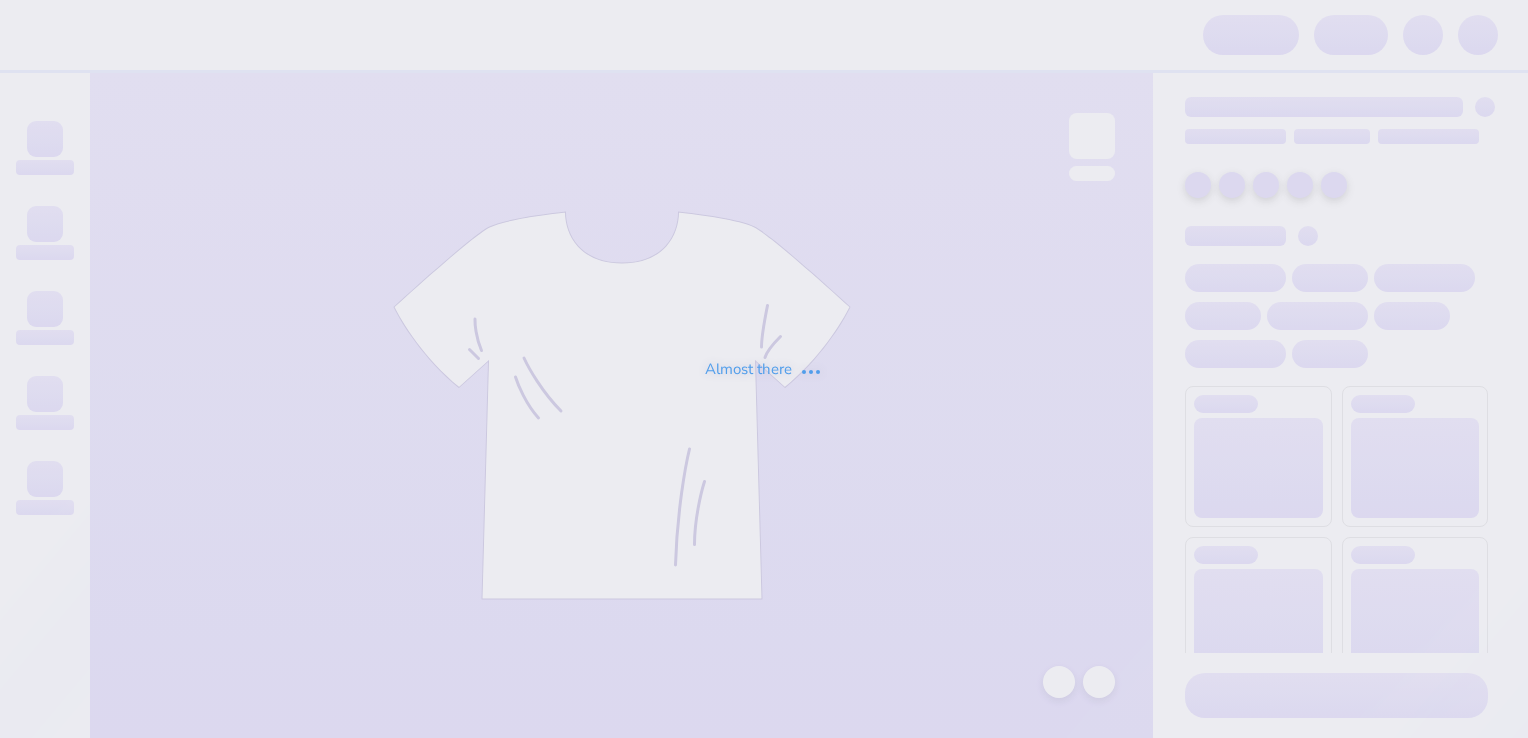 scroll, scrollTop: 0, scrollLeft: 0, axis: both 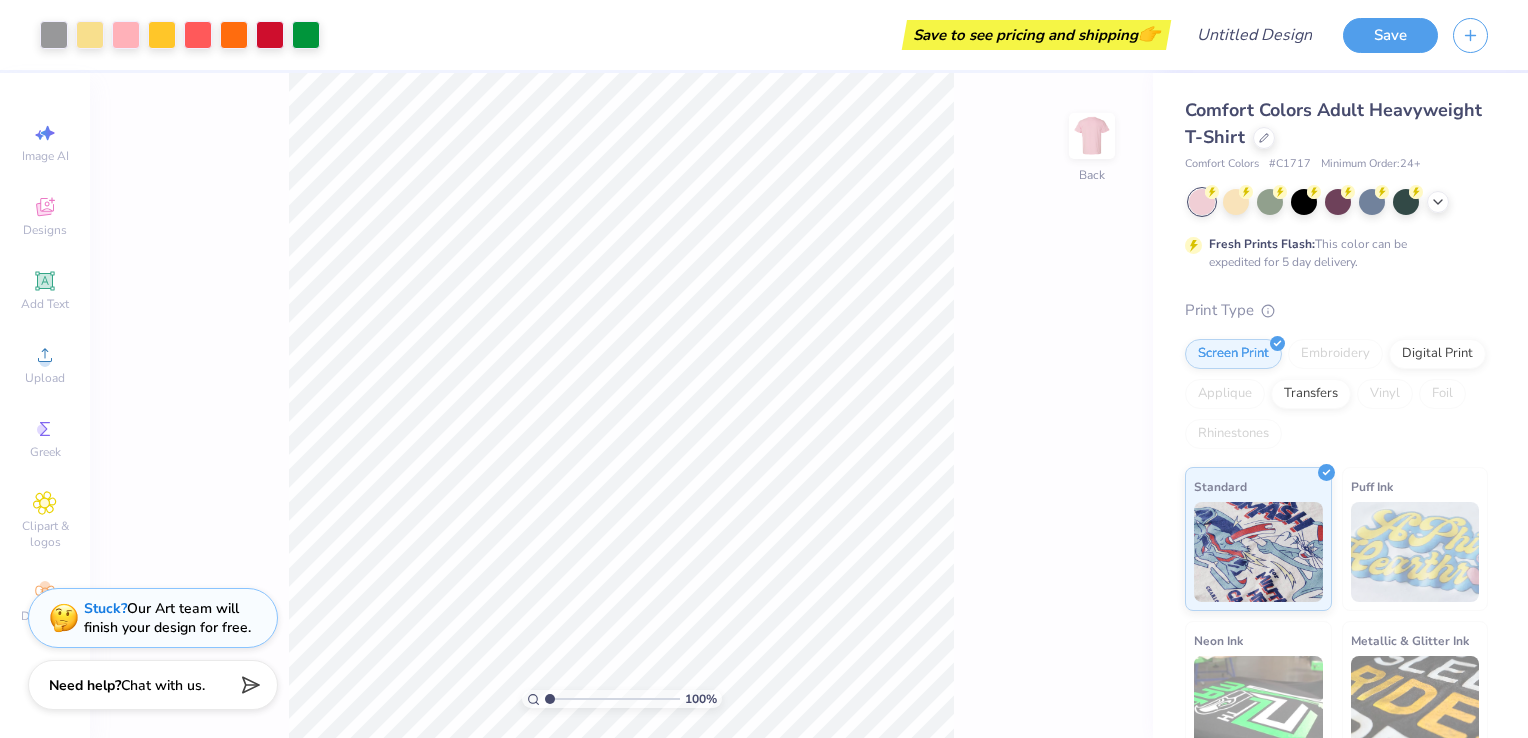 click at bounding box center [1338, 202] 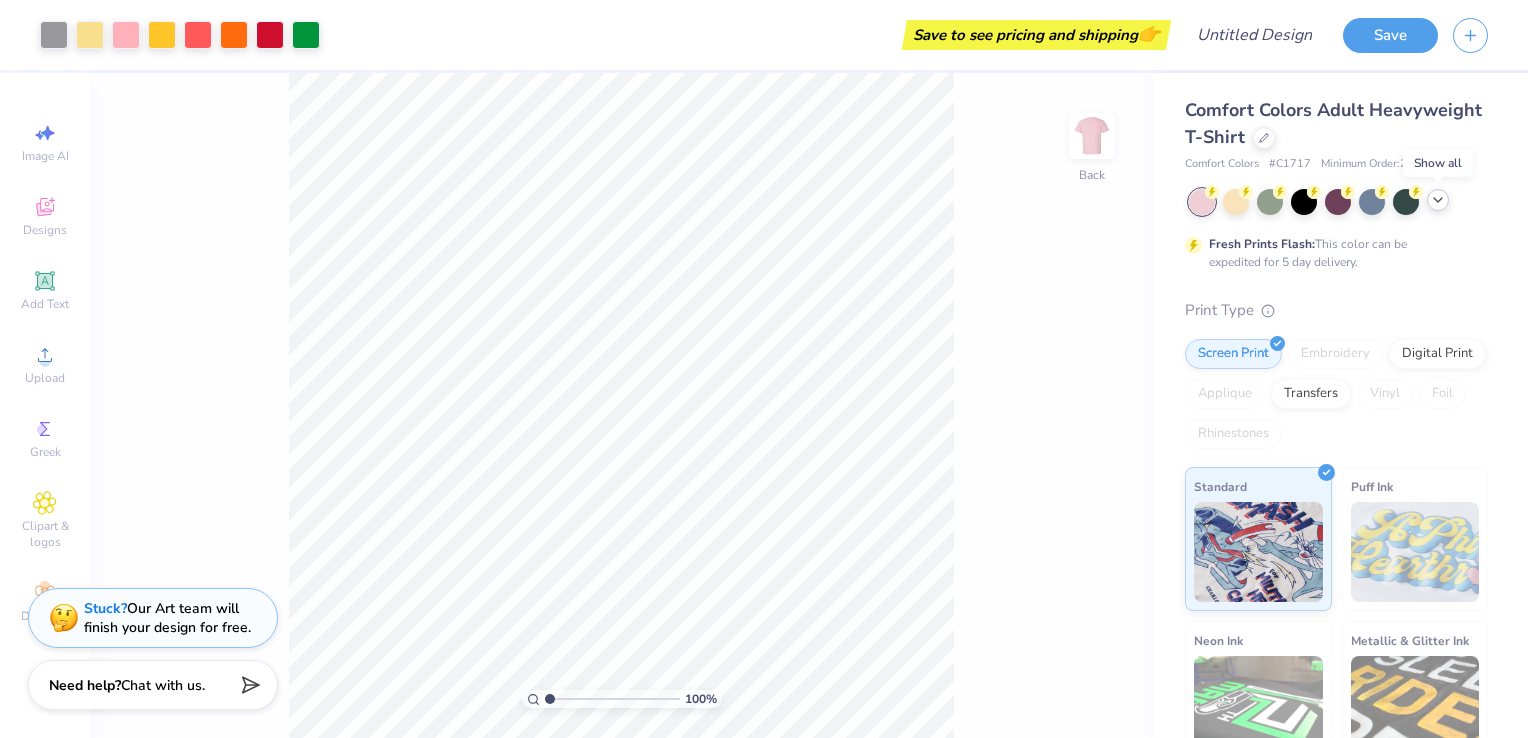 click 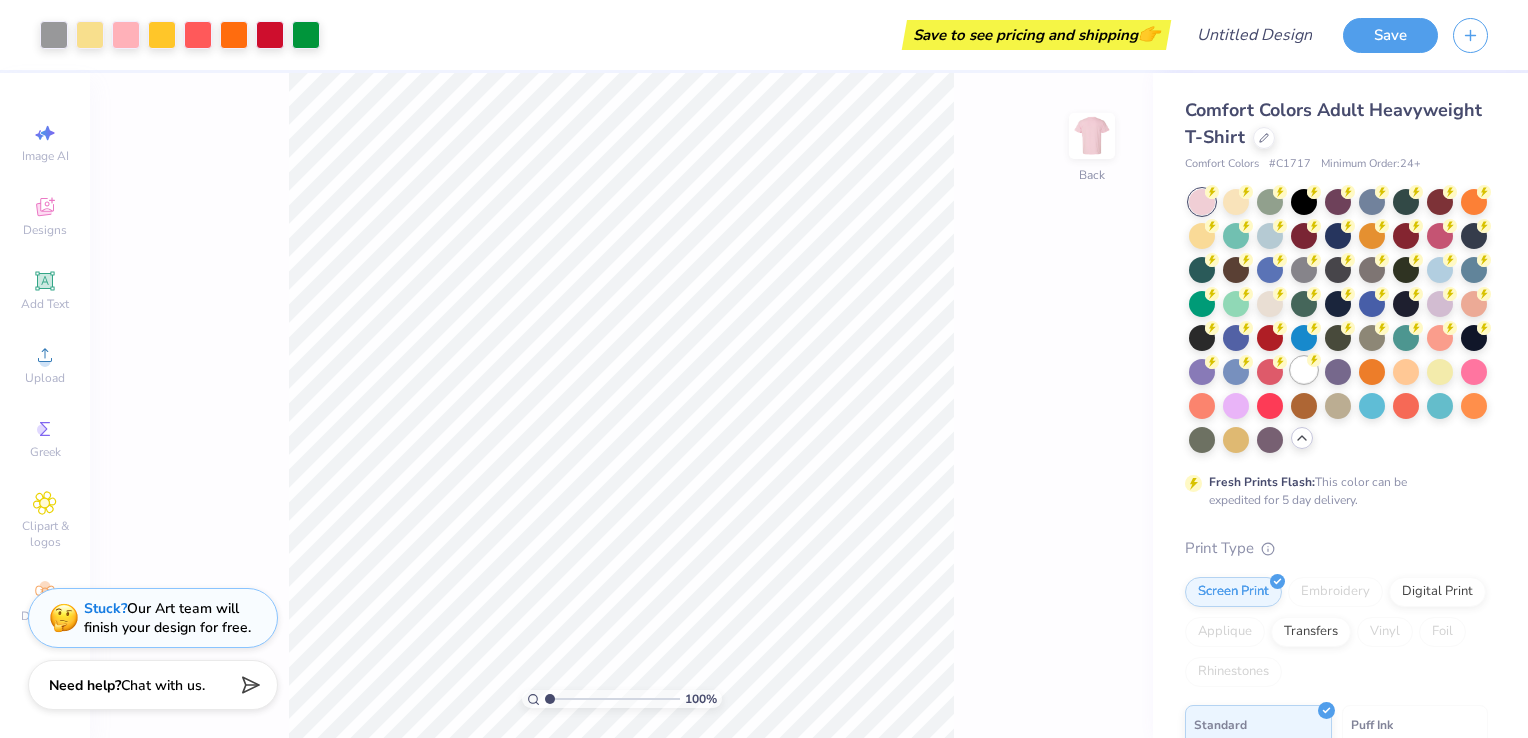 click at bounding box center (1304, 370) 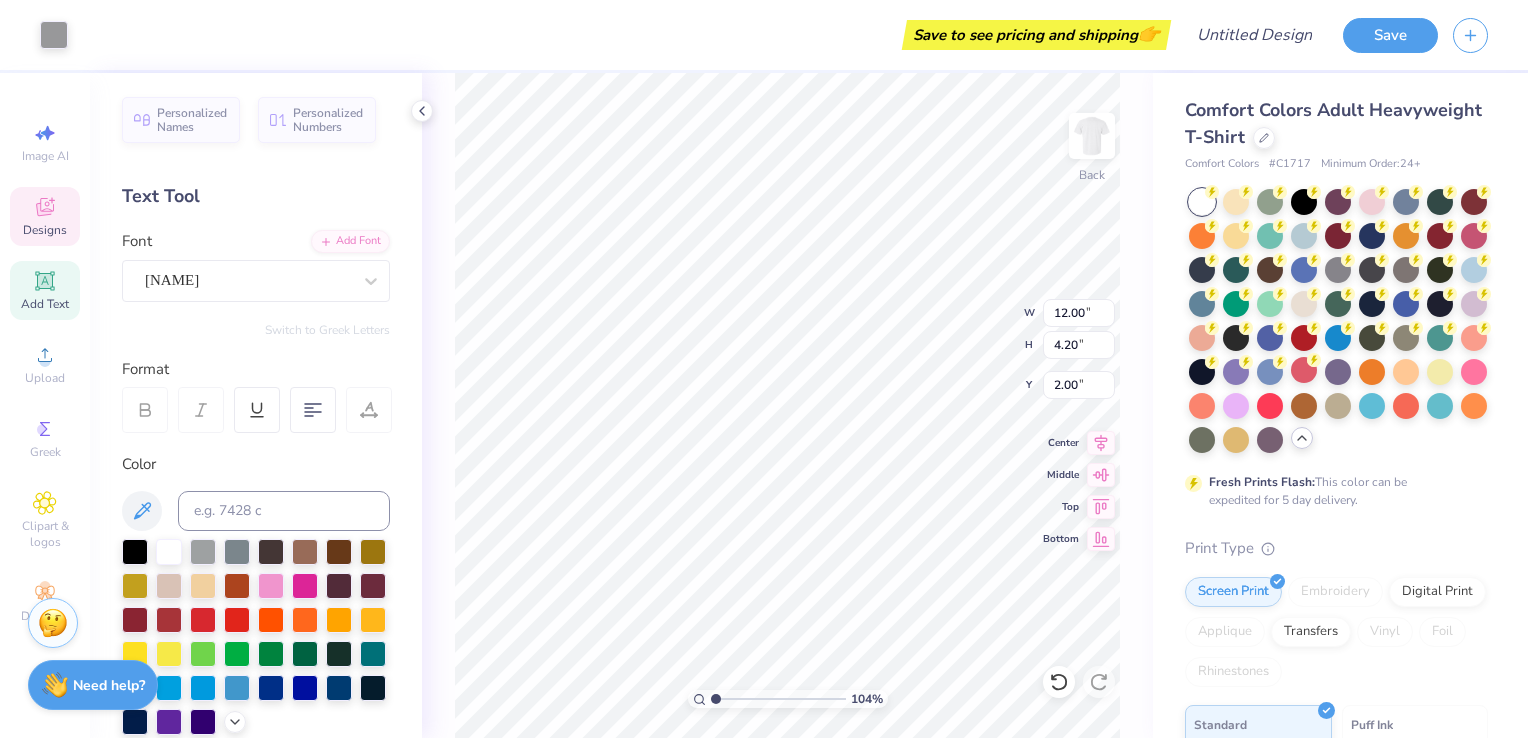 scroll, scrollTop: 16, scrollLeft: 2, axis: both 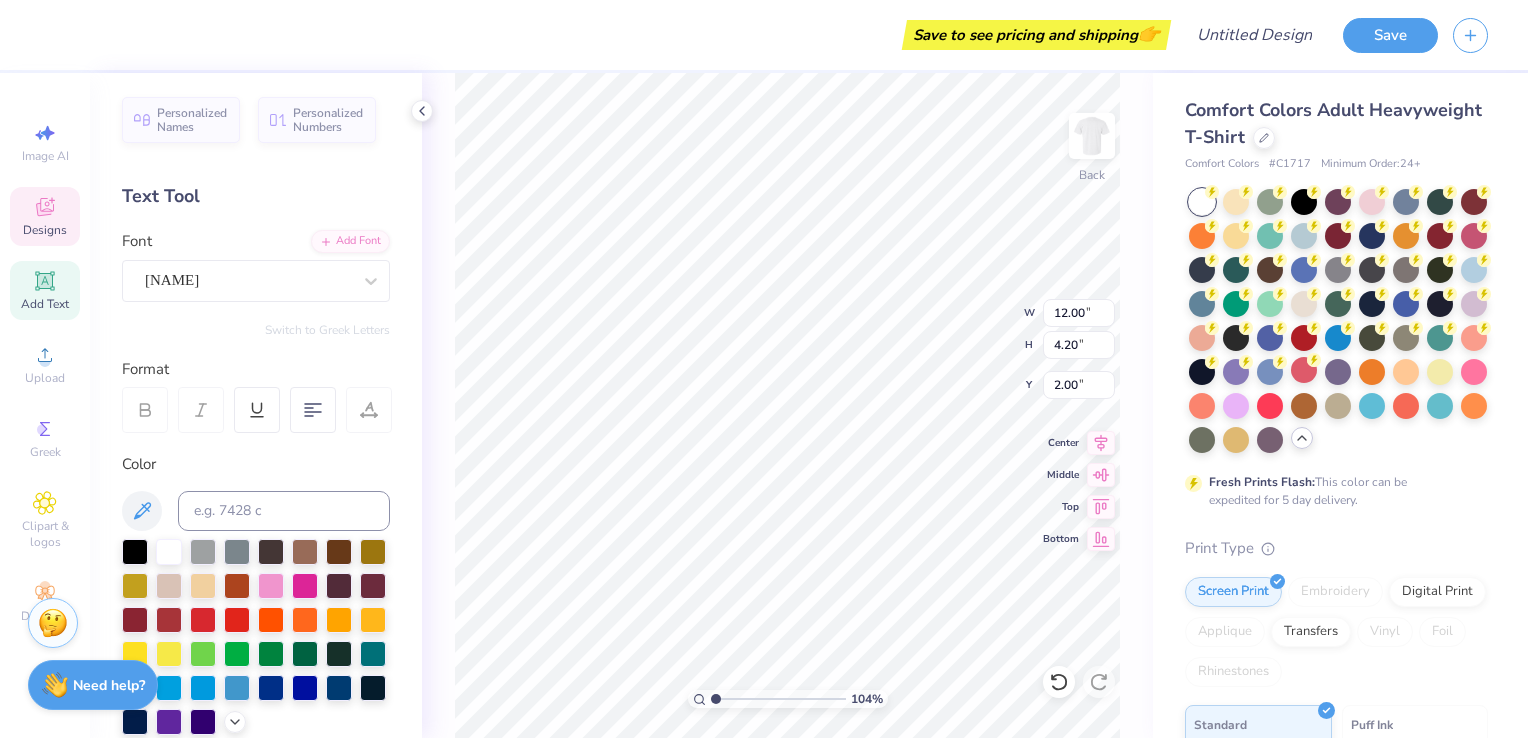 type on "1.0432631931008" 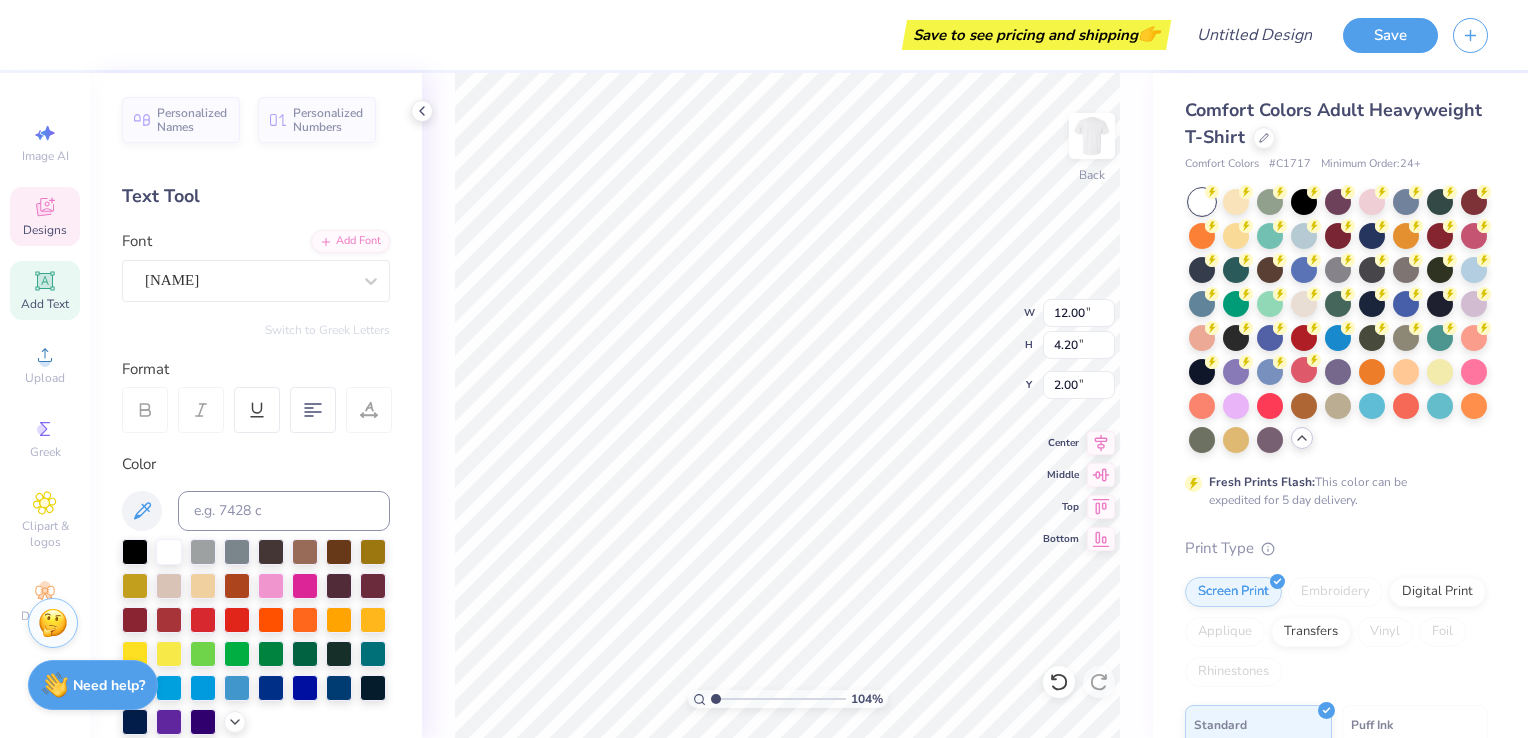type on "P" 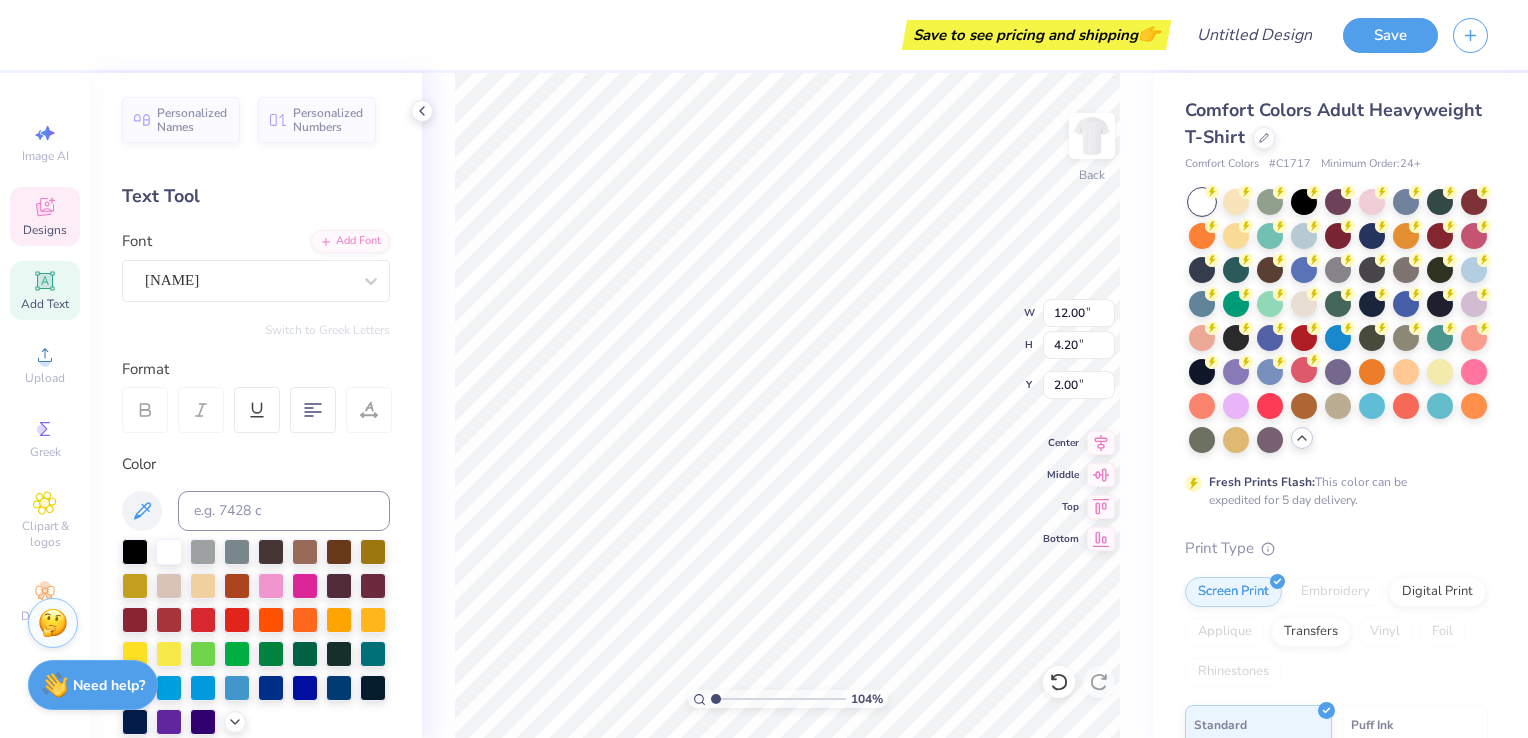type on "Picked the Berry Best" 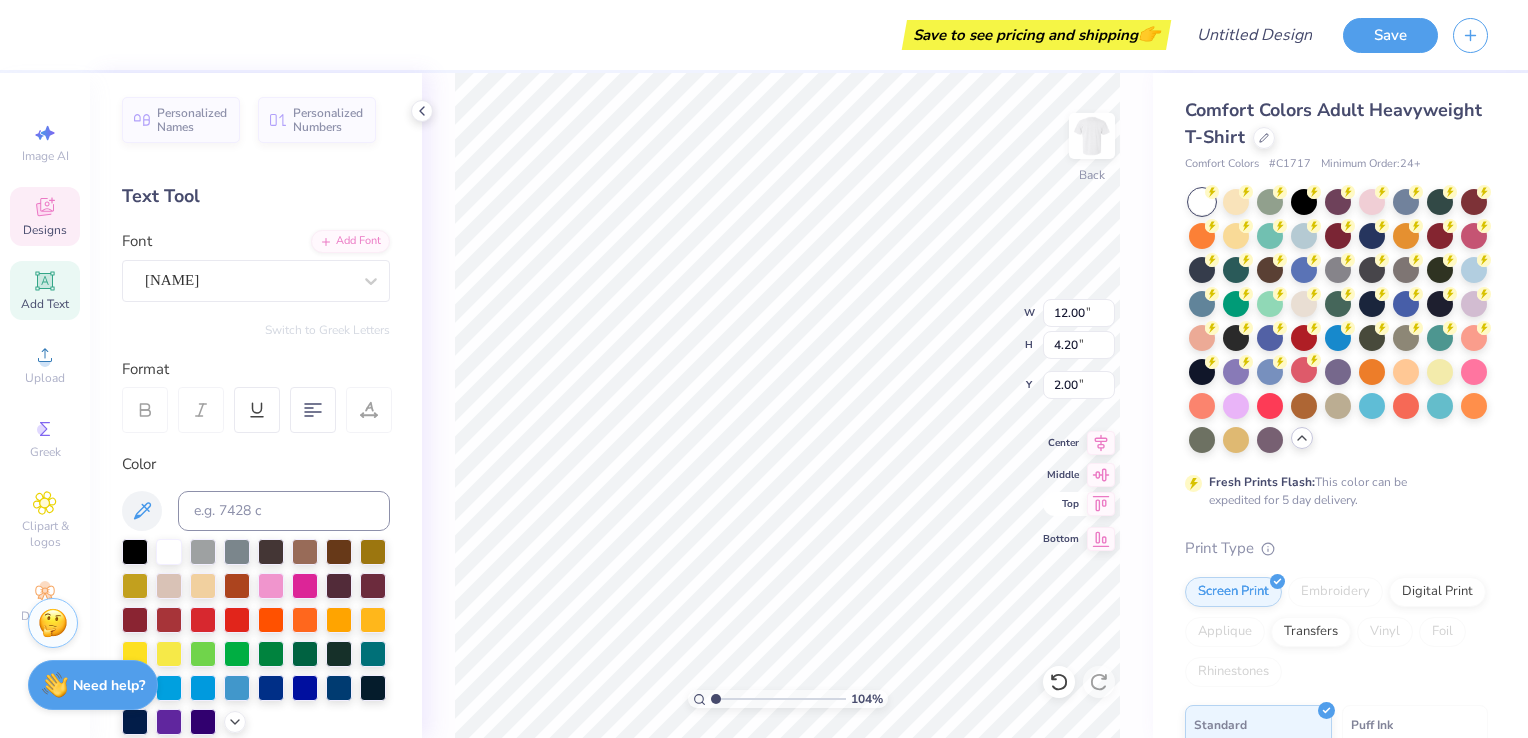 type on "Picked the Berry Best!" 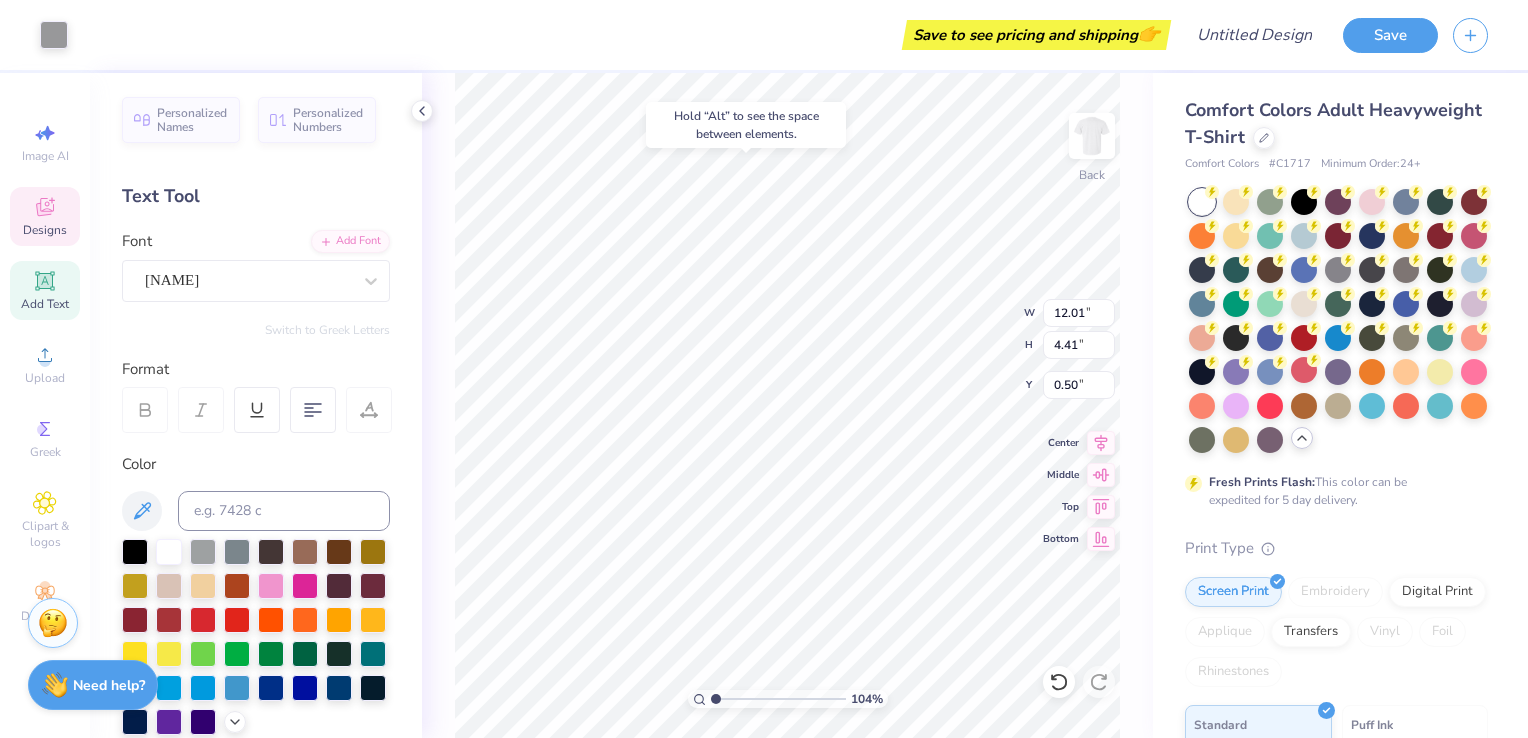 type on "1.0432631931008" 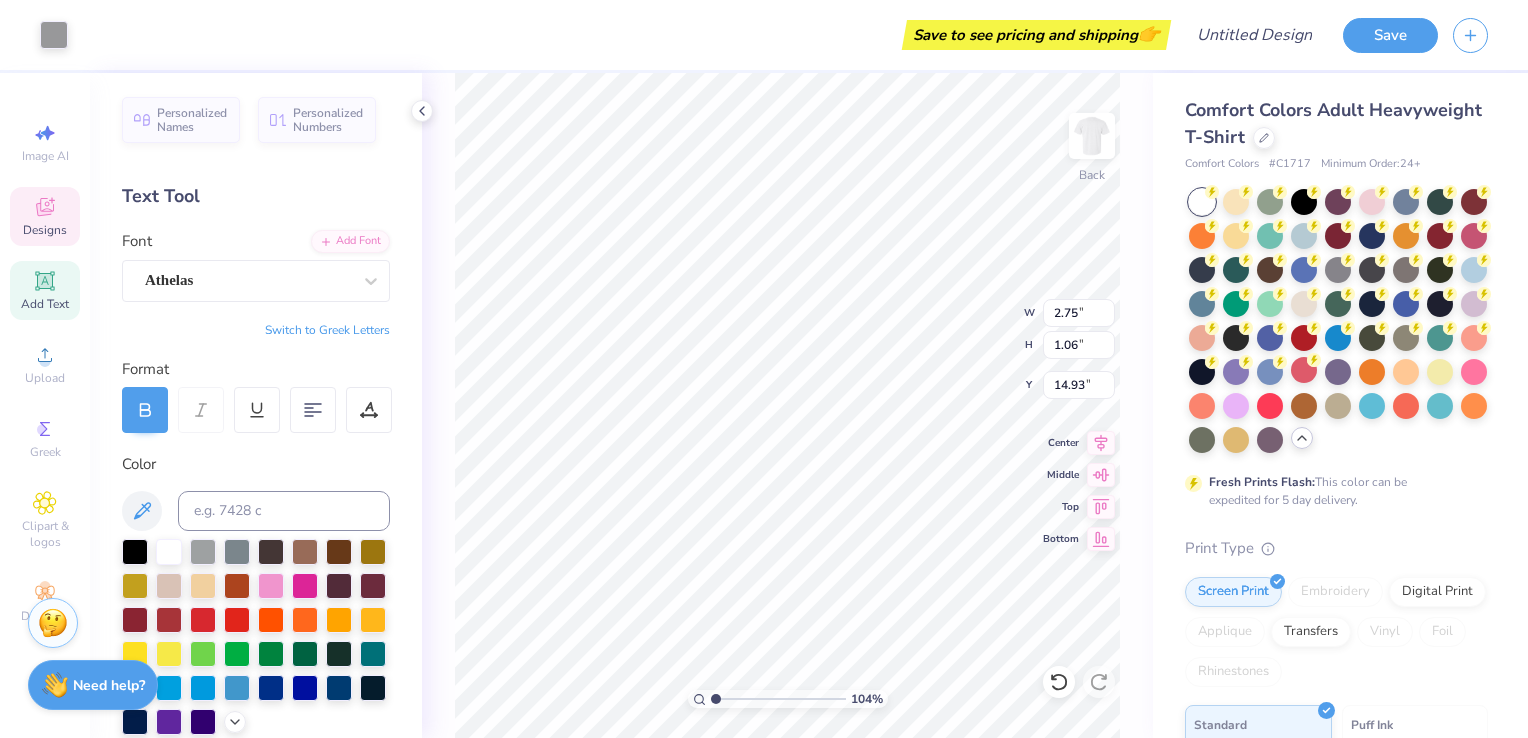 type on "1.0432631931008" 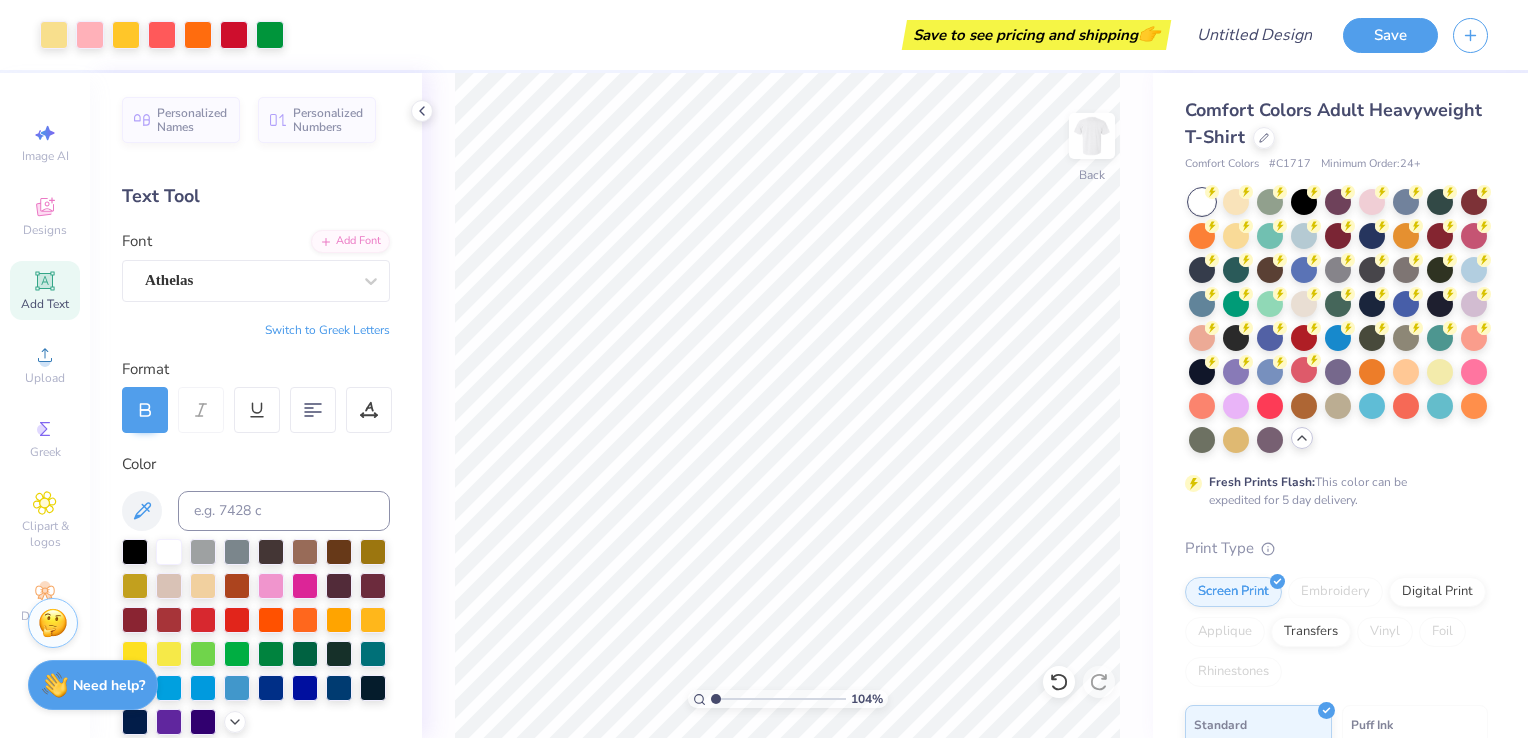 type on "1.0432631931008" 